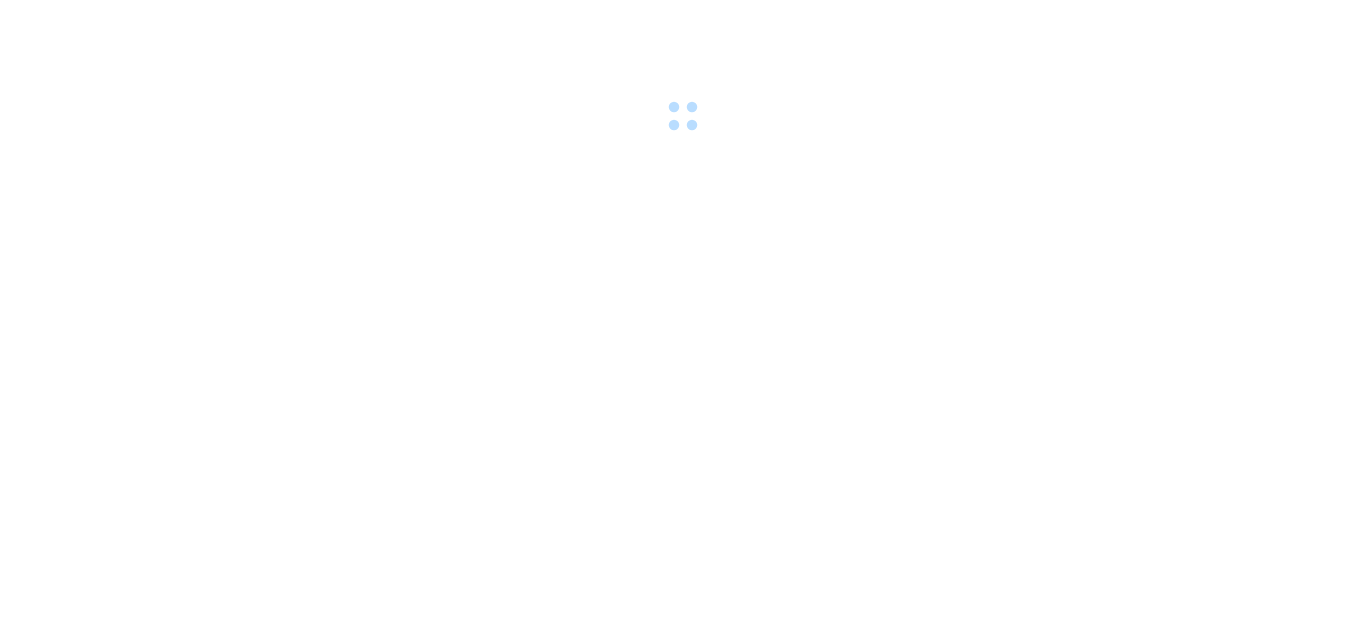 scroll, scrollTop: 0, scrollLeft: 0, axis: both 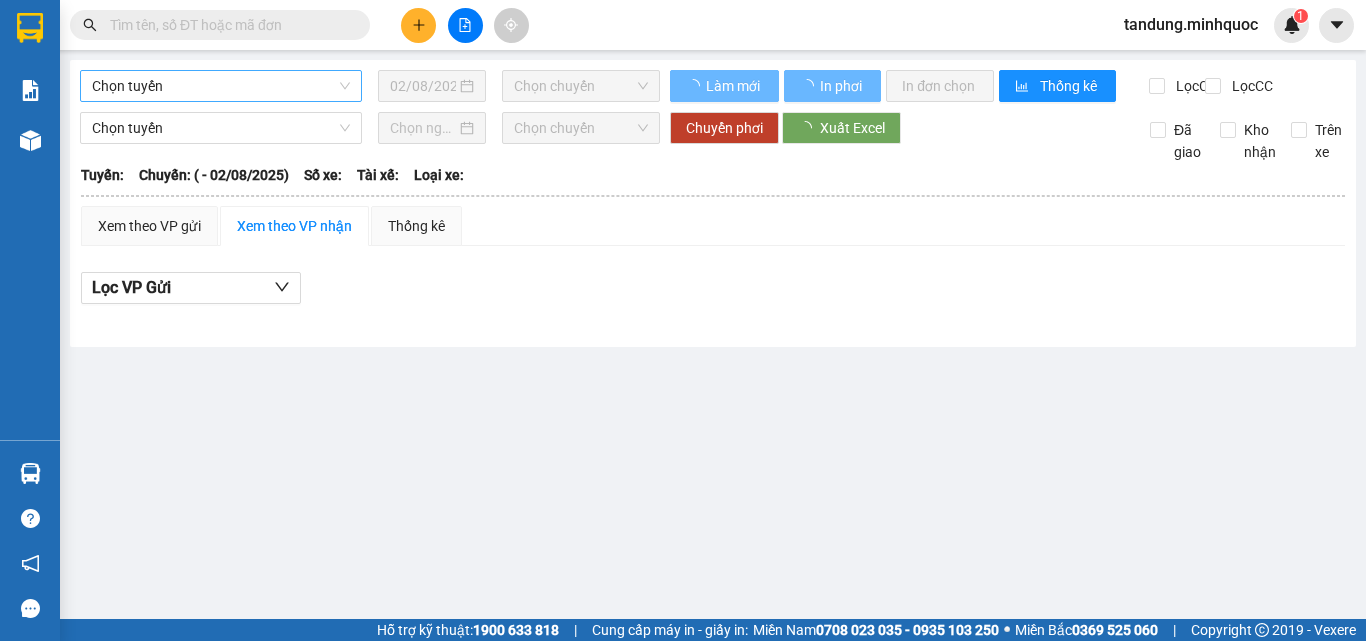 click on "Chọn tuyến" at bounding box center (221, 86) 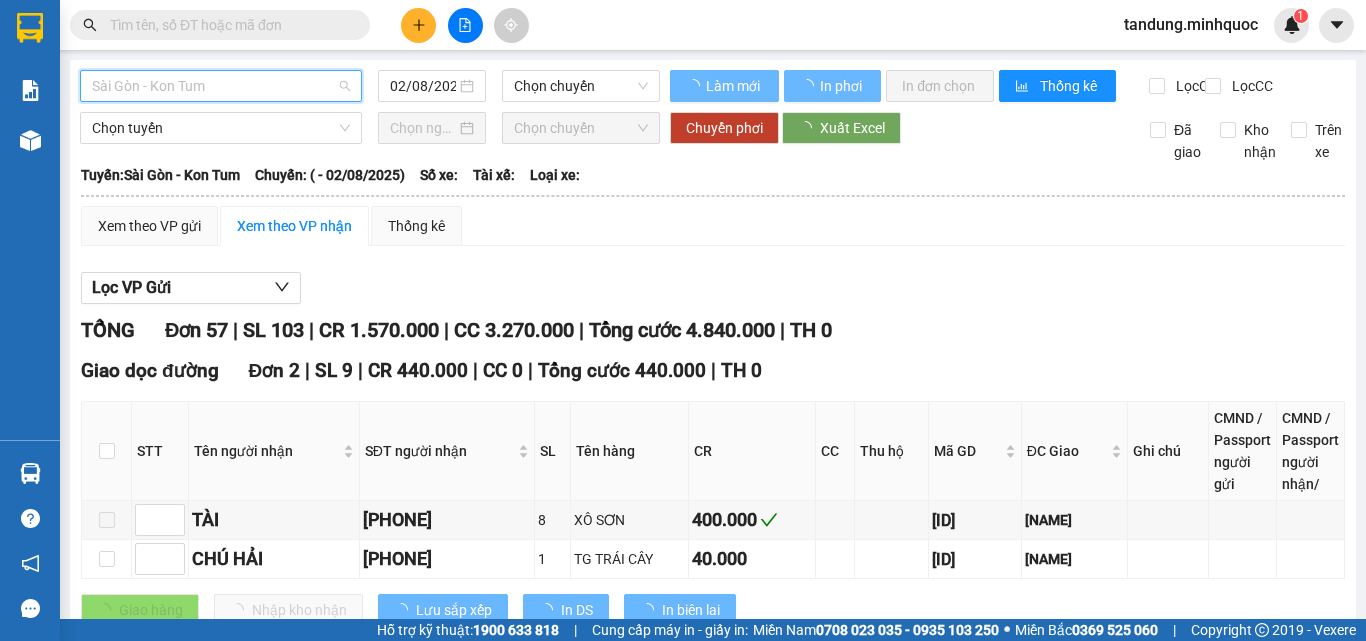click on "Sài Gòn - Kon Tum" at bounding box center [221, 86] 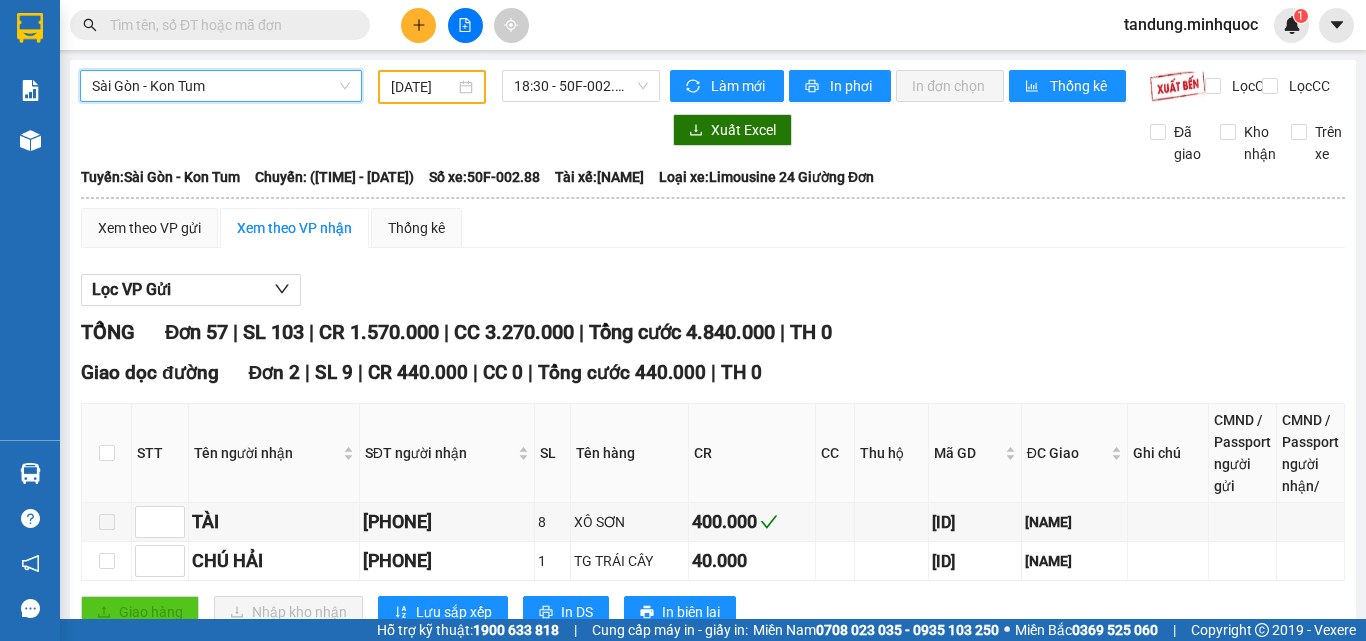click on "Sài Gòn - Kon Tum" at bounding box center [221, 86] 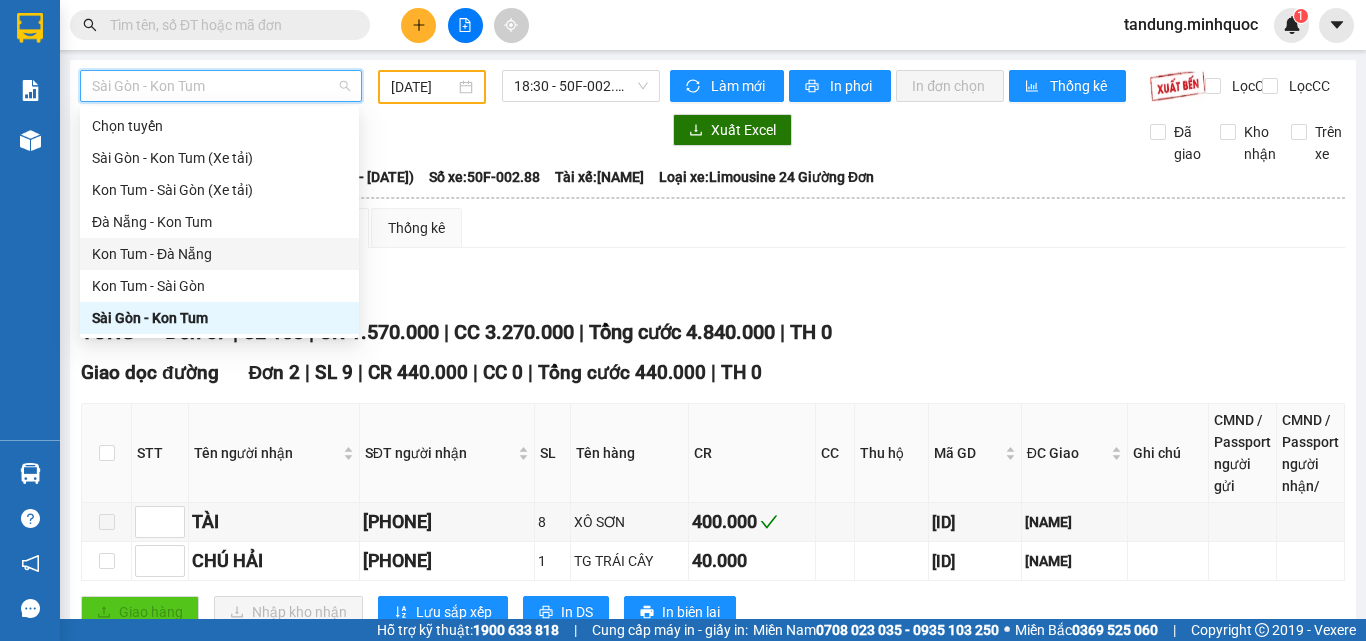 click on "Kon Tum - Đà Nẵng" at bounding box center [219, 254] 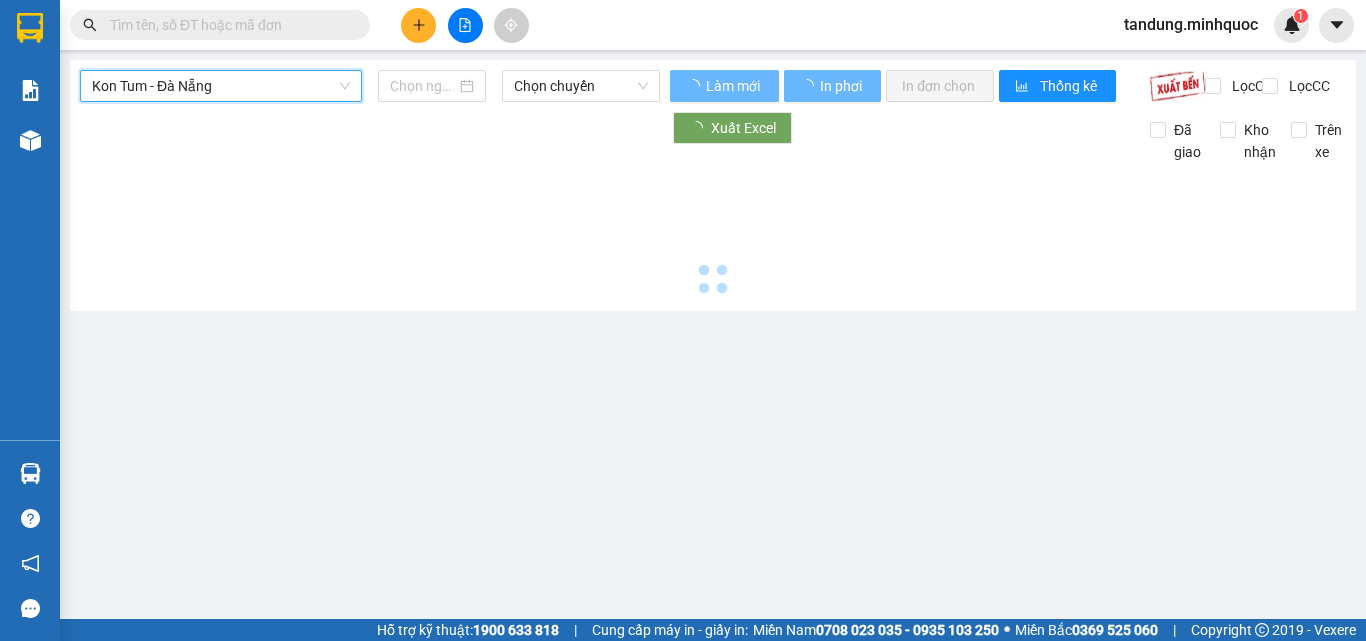 type on "02/08/2025" 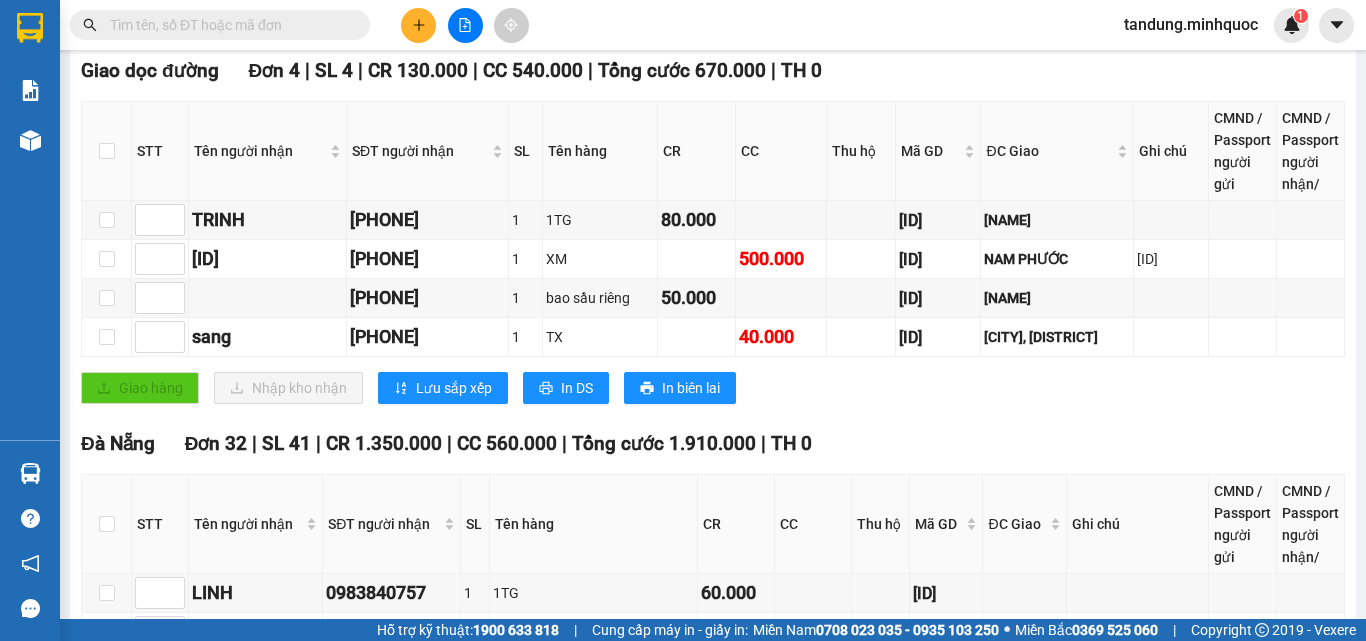 scroll, scrollTop: 0, scrollLeft: 0, axis: both 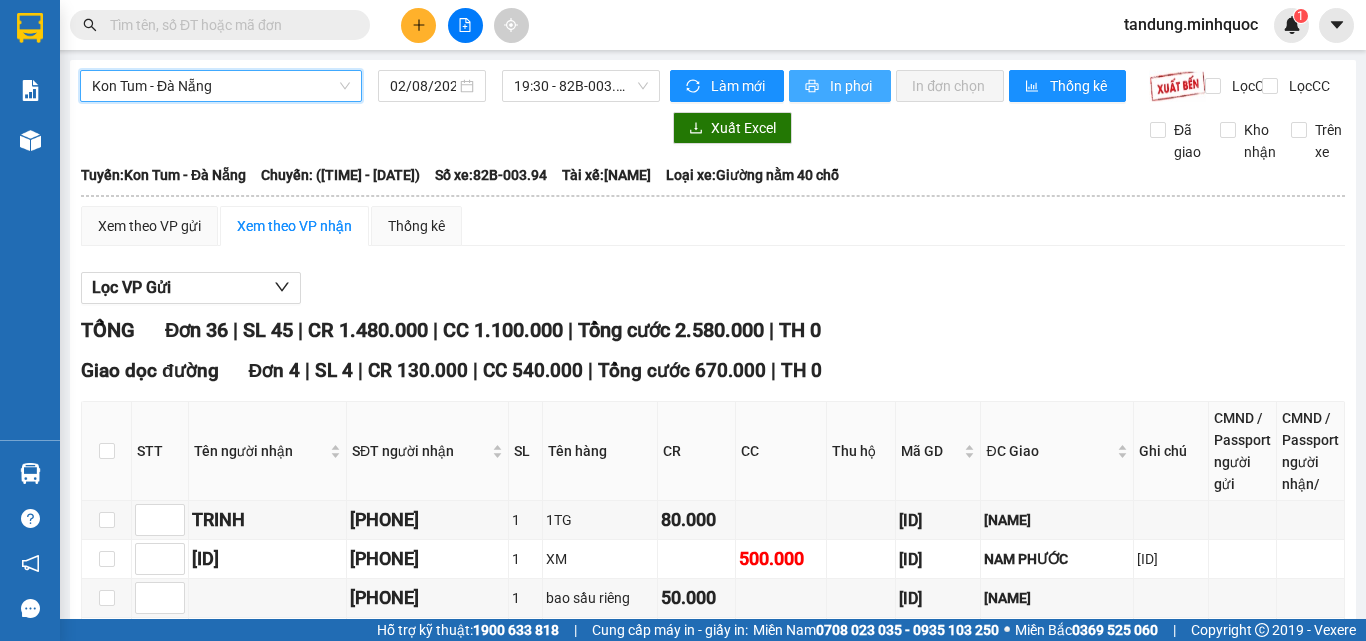 click on "In phơi" at bounding box center [852, 86] 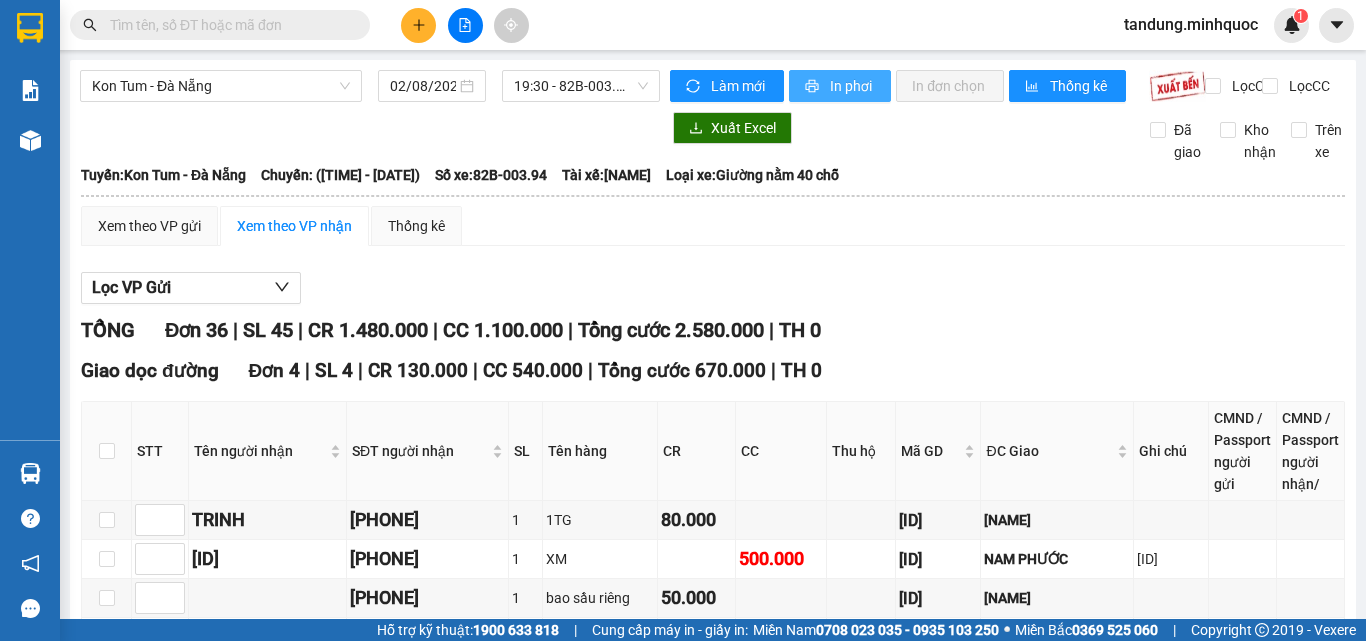scroll, scrollTop: 0, scrollLeft: 0, axis: both 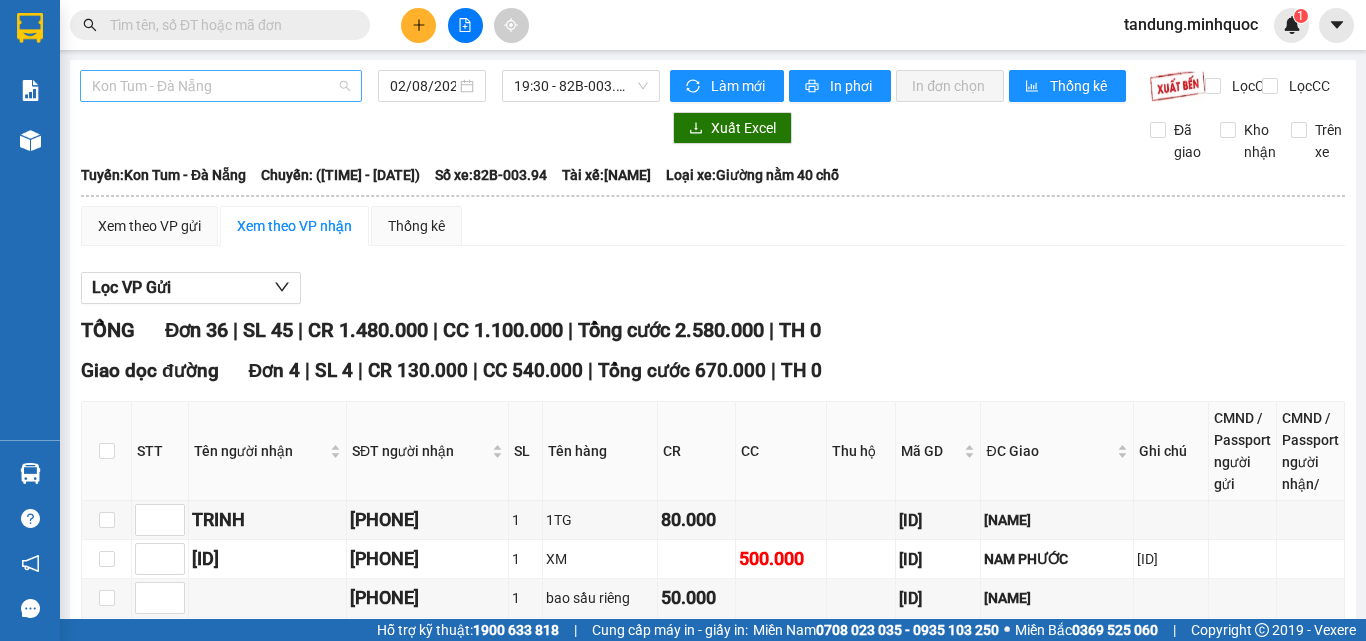 click on "Kon Tum - Đà Nẵng" at bounding box center [221, 86] 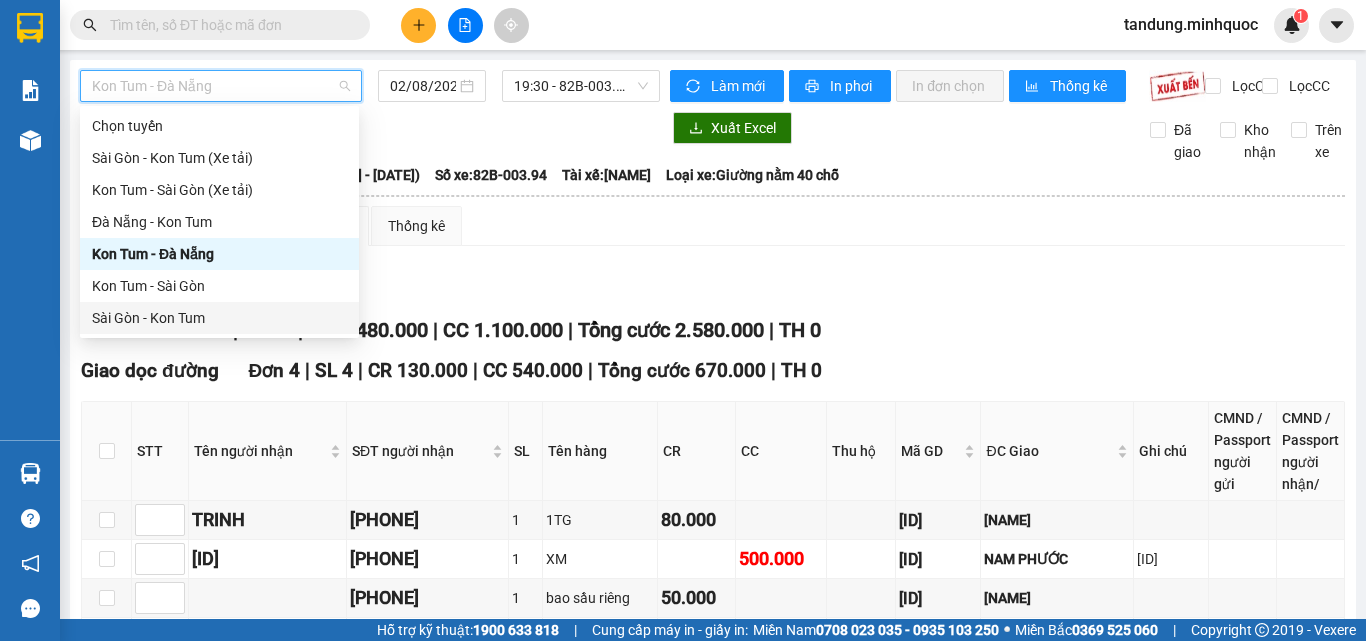 click on "Sài Gòn - Kon Tum" at bounding box center (219, 318) 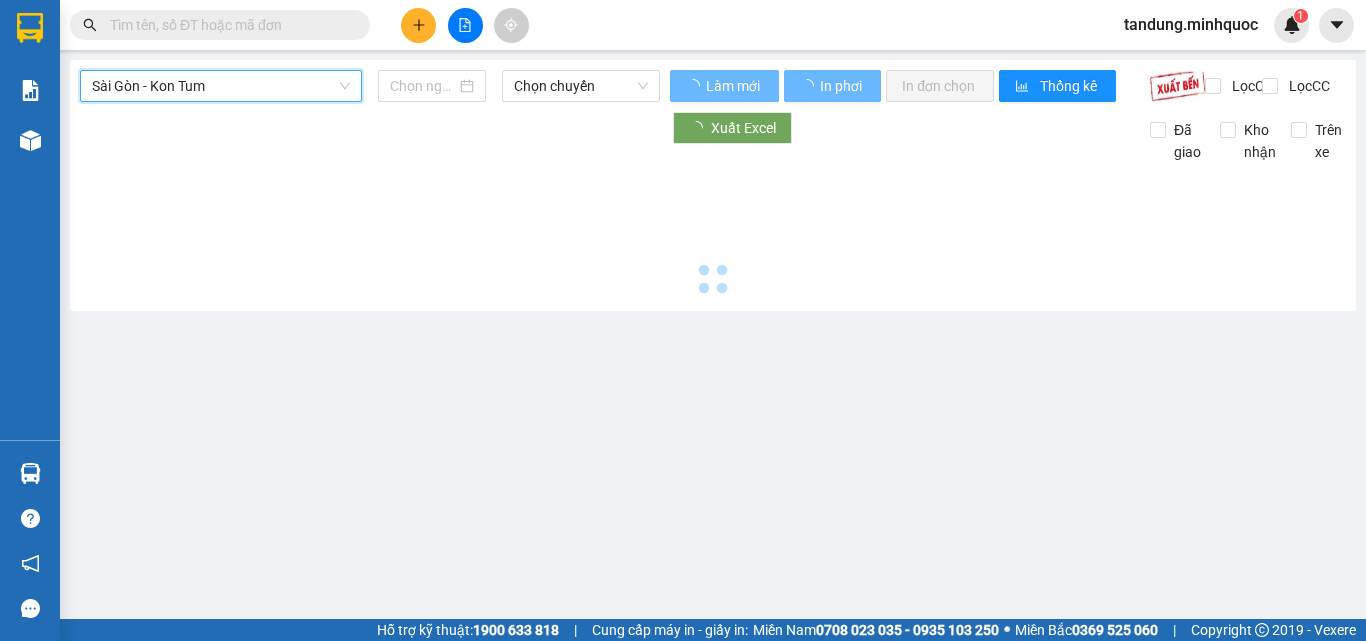 type on "02/08/2025" 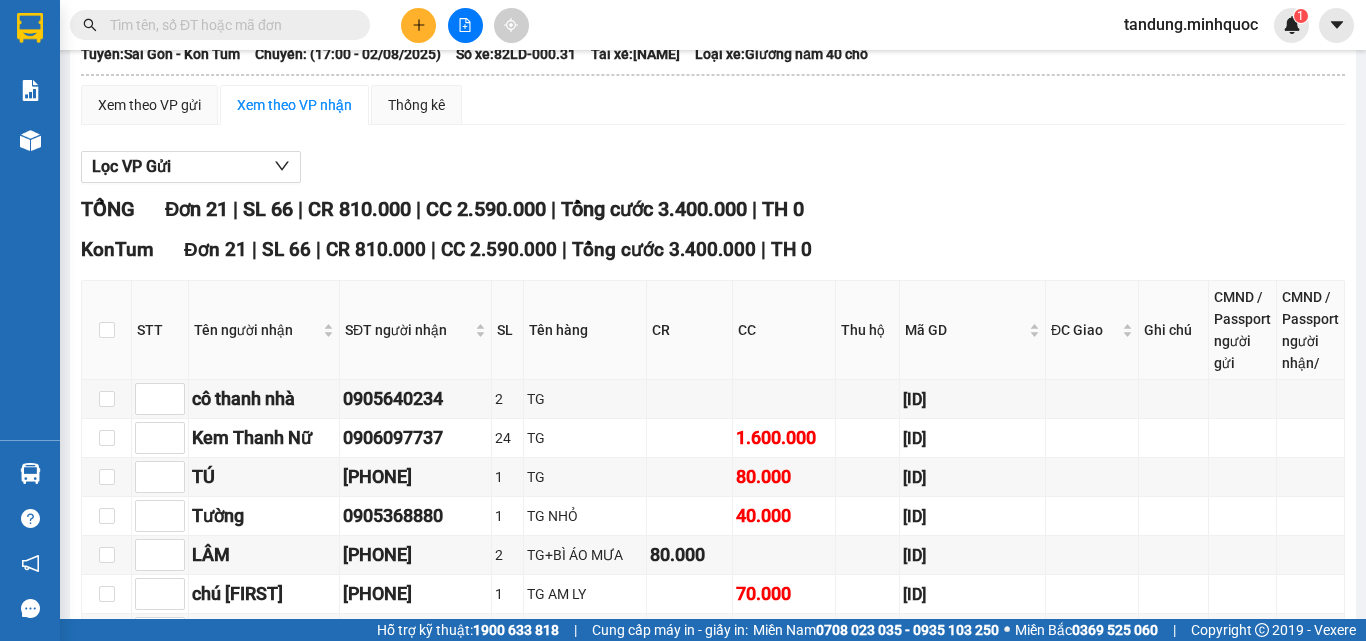 scroll, scrollTop: 0, scrollLeft: 0, axis: both 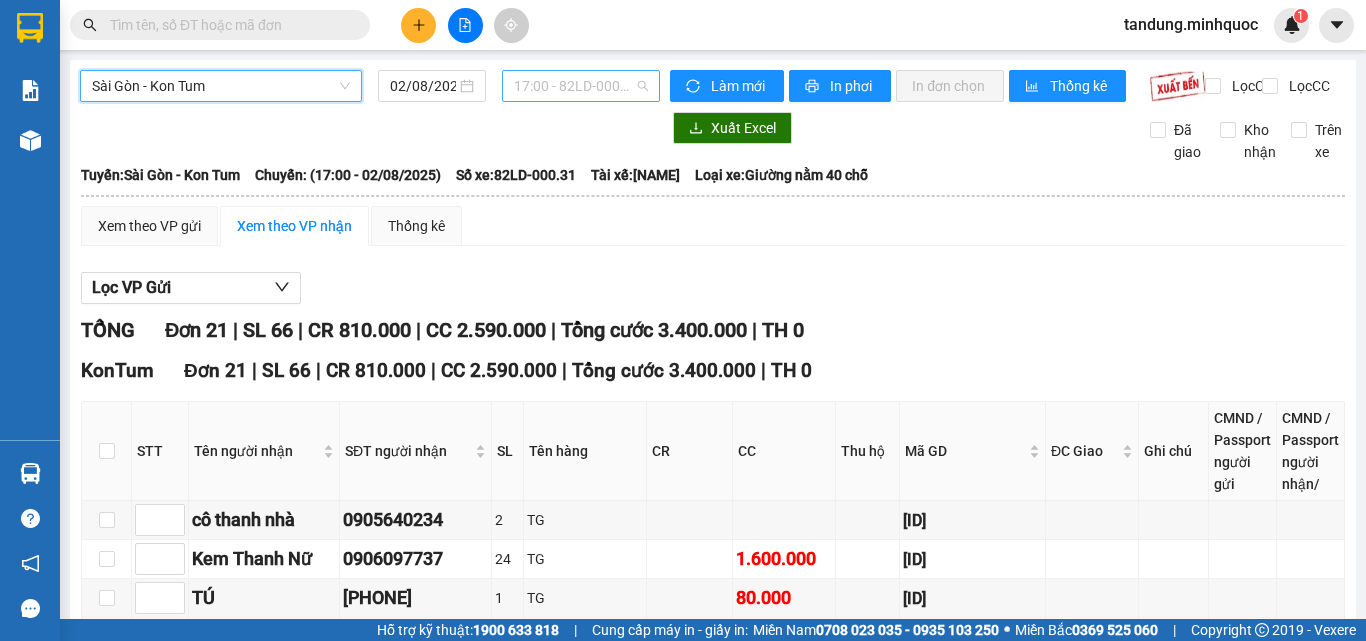 click on "17:00     - 82LD-000.31" at bounding box center [581, 86] 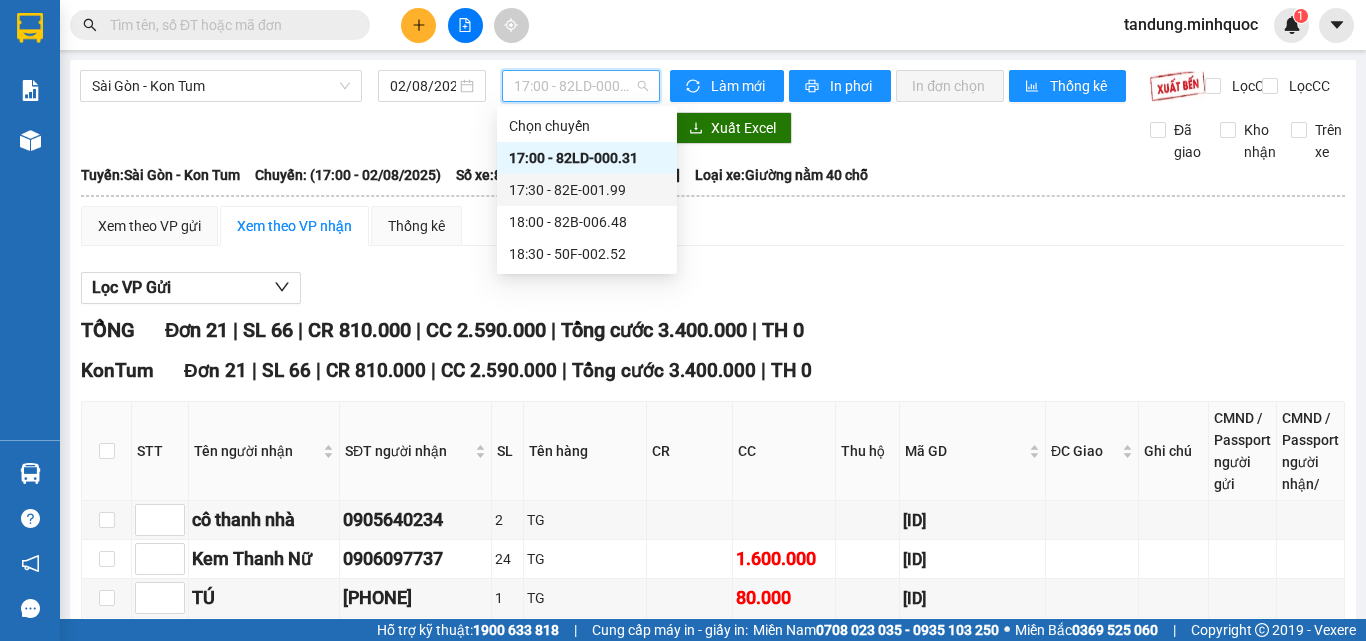 click on "17:30     - 82E-001.99" at bounding box center (587, 190) 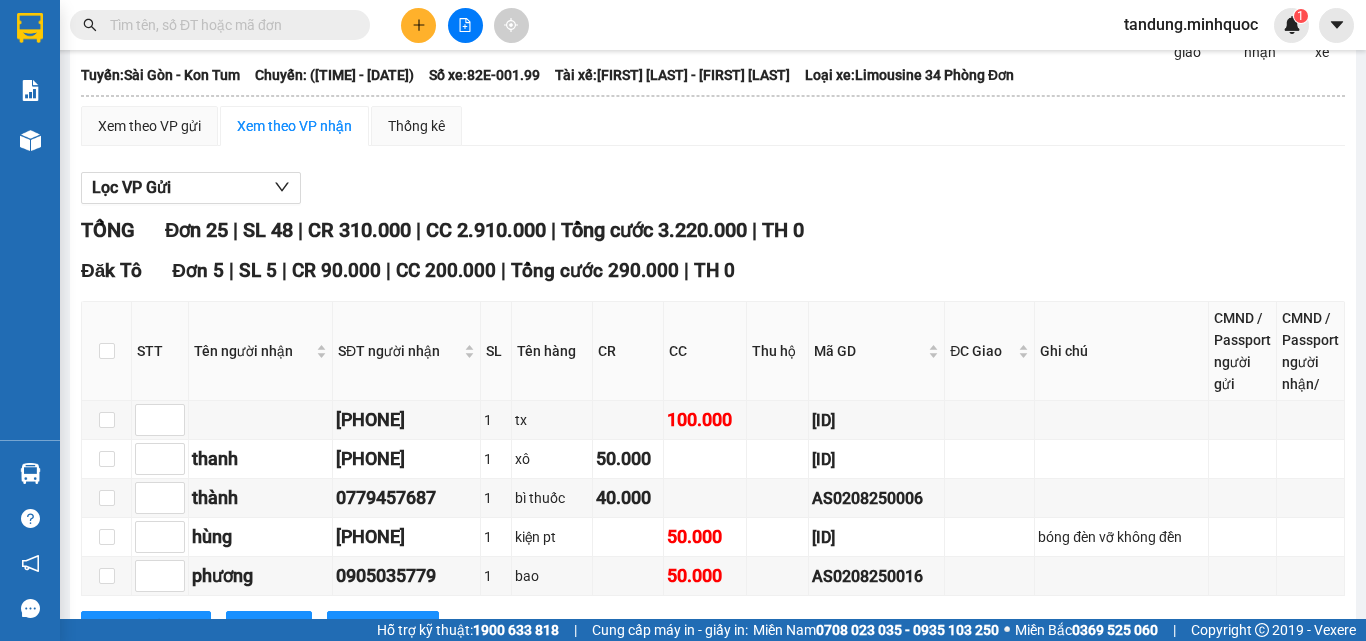 scroll, scrollTop: 500, scrollLeft: 0, axis: vertical 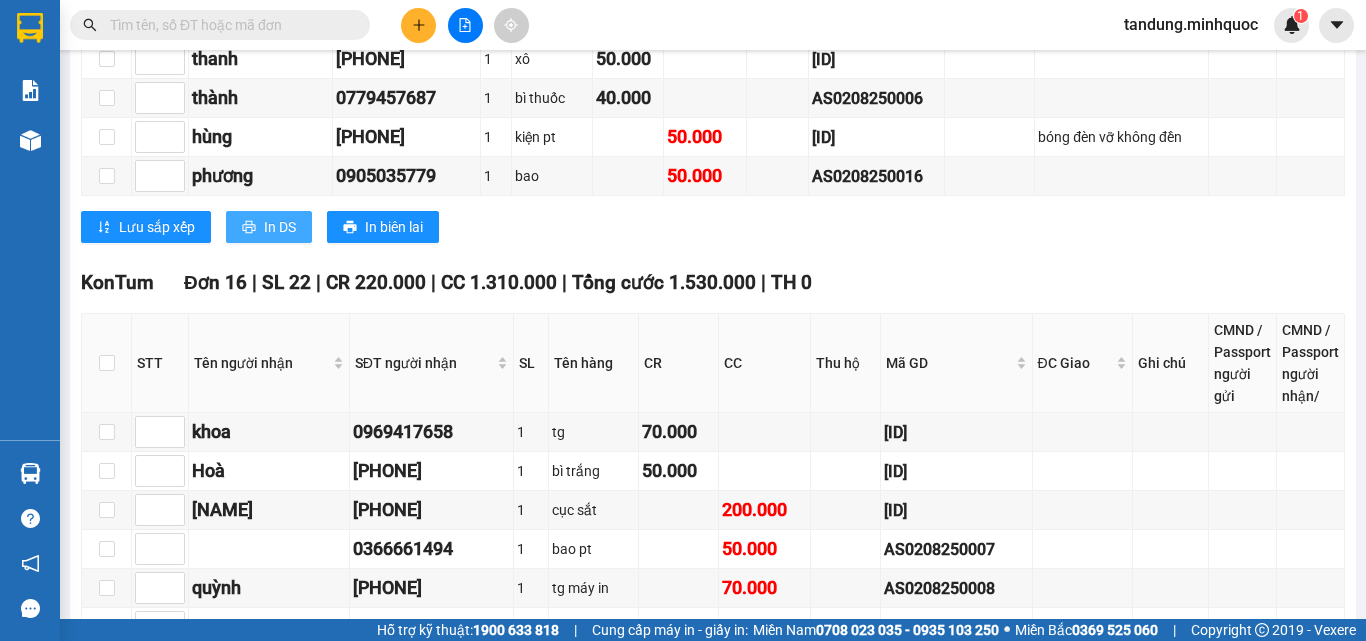 click on "In DS" at bounding box center [280, 227] 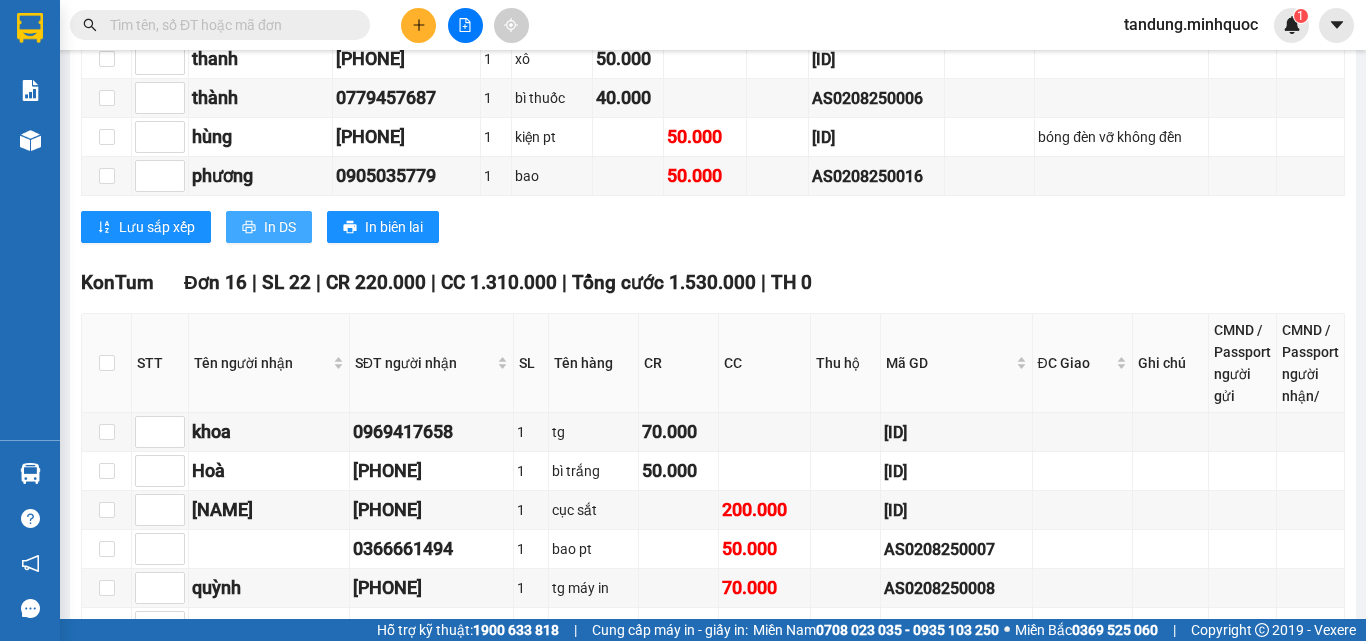 scroll, scrollTop: 0, scrollLeft: 0, axis: both 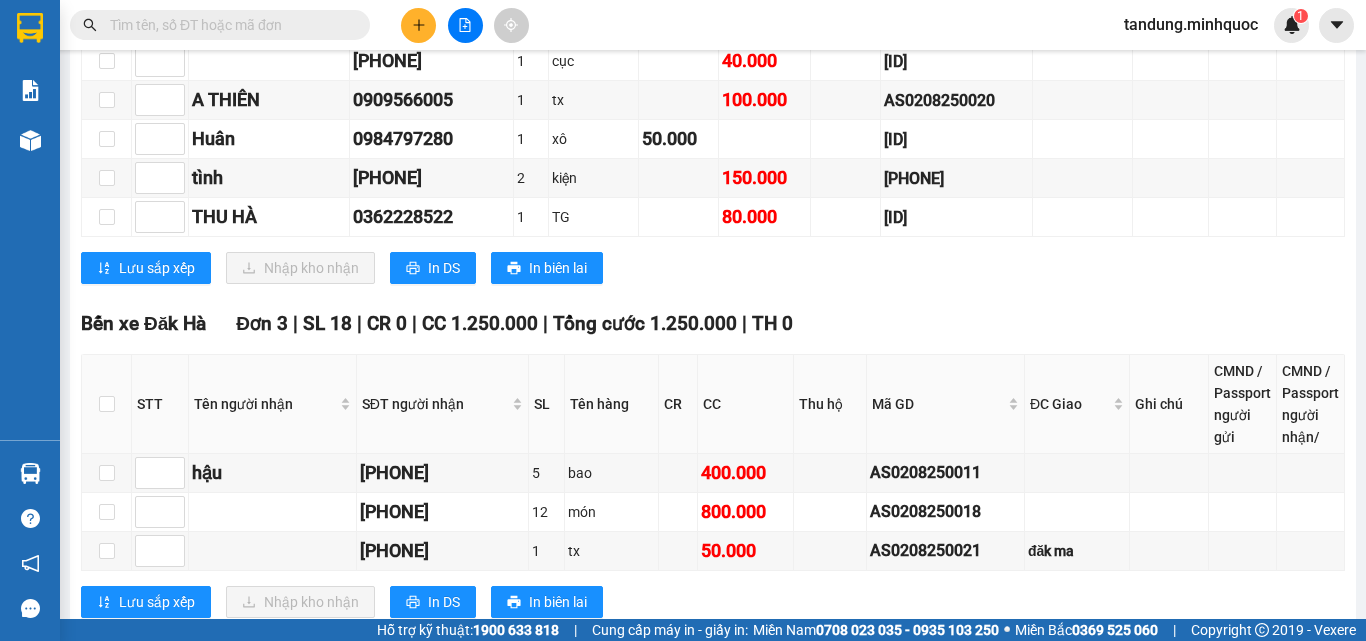 drag, startPoint x: 272, startPoint y: 380, endPoint x: 300, endPoint y: 371, distance: 29.410883 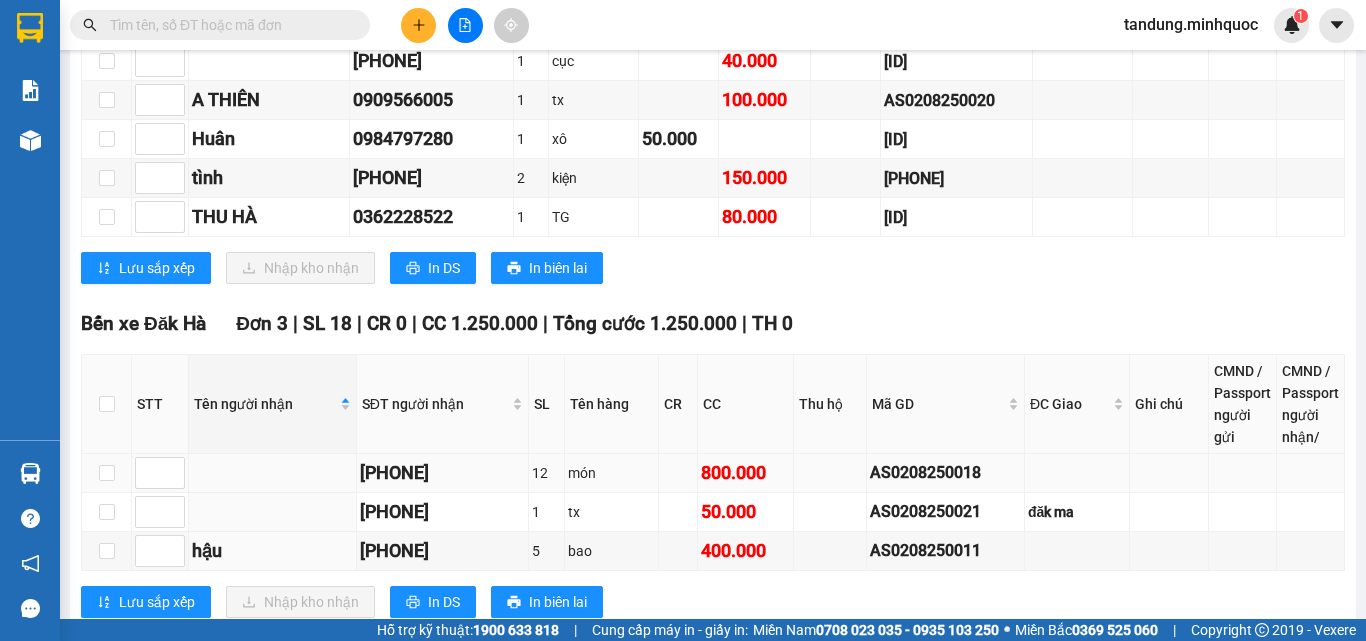 scroll, scrollTop: 1400, scrollLeft: 0, axis: vertical 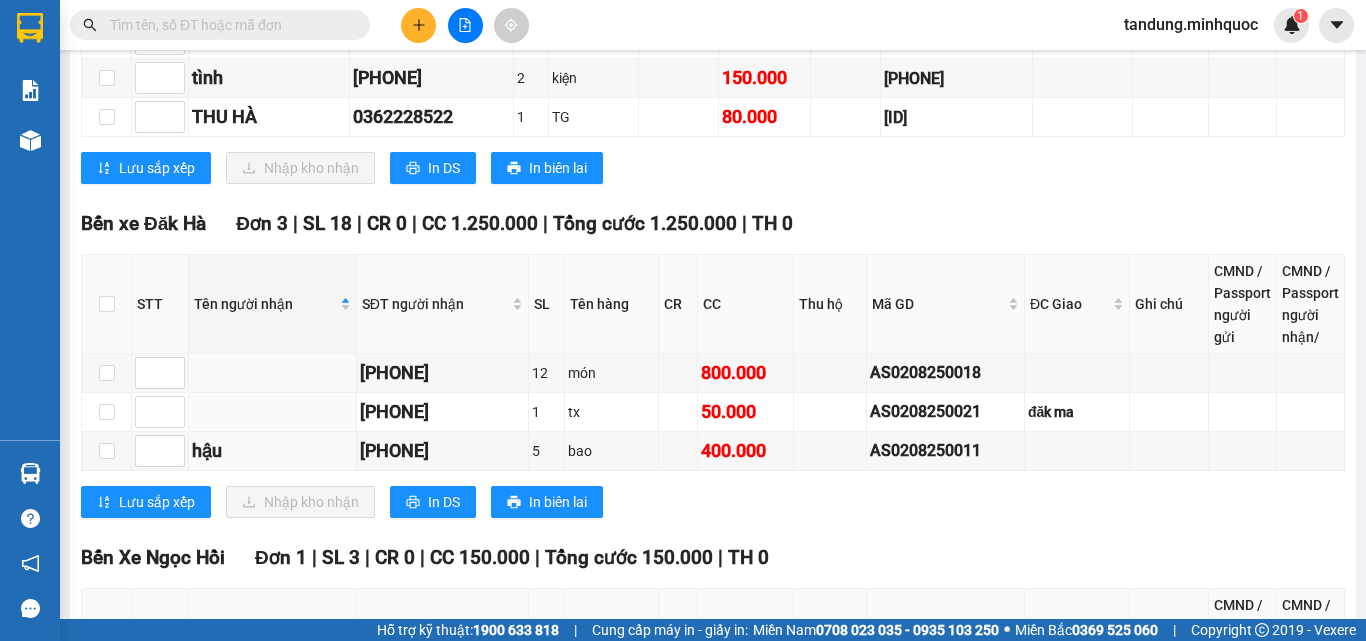 click on "Bến xe Đăk Hà Đơn   3 | SL   18 | CR   0 | CC   1.250.000 | Tổng cước   1.250.000 | TH   0 STT Tên người nhận SĐT người nhận SL Tên hàng CR CC Thu hộ Mã GD ĐC Giao Ghi chú CMND / Passport người gửi CMND / Passport người nhận/ Ký nhận                               03898455679 12 món 800.000 AS0208250018 0988748901 1 tx 50.000 AS0208250021 đăk ma hậu  0989355379 5 bao 400.000 AS0208250011 Lưu sắp xếp Nhập kho nhận In DS In biên lai Nhà xe Minh Quốc   02603 855 855, 0903511350   649 Nguyễn Huệ, Phường Kon Tum PHƠI HÀNG KonTum  -  19:11 - 02/08/2025 Tuyến:  Sài Gòn - Kon Tum  Chuyến:   (17:30 - 02/08/2025) Tài xế:  NGUYỄN VĂN TRUNG - LÊ QUỐC CHÍ   Số xe:  82E-001.99   Loại xe:  Limousine 34 Phòng Đơn STT Tên người nhận SĐT người nhận SL Tên hàng CR CC Thu hộ Mã GD ĐC Giao Ghi chú CMND / Passport người gửi CMND / Passport người nhận/ Ký nhận Bến xe Đăk Hà Đơn   3 | SL" at bounding box center [713, 371] 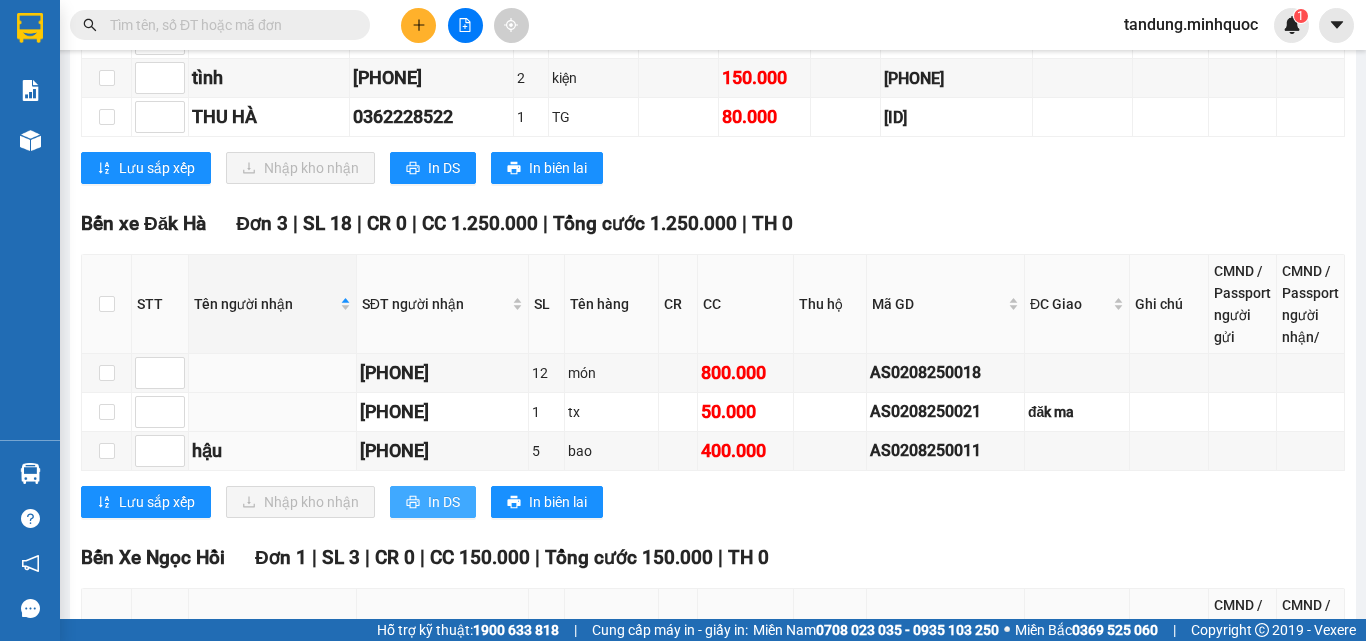 click on "In DS" at bounding box center [444, 502] 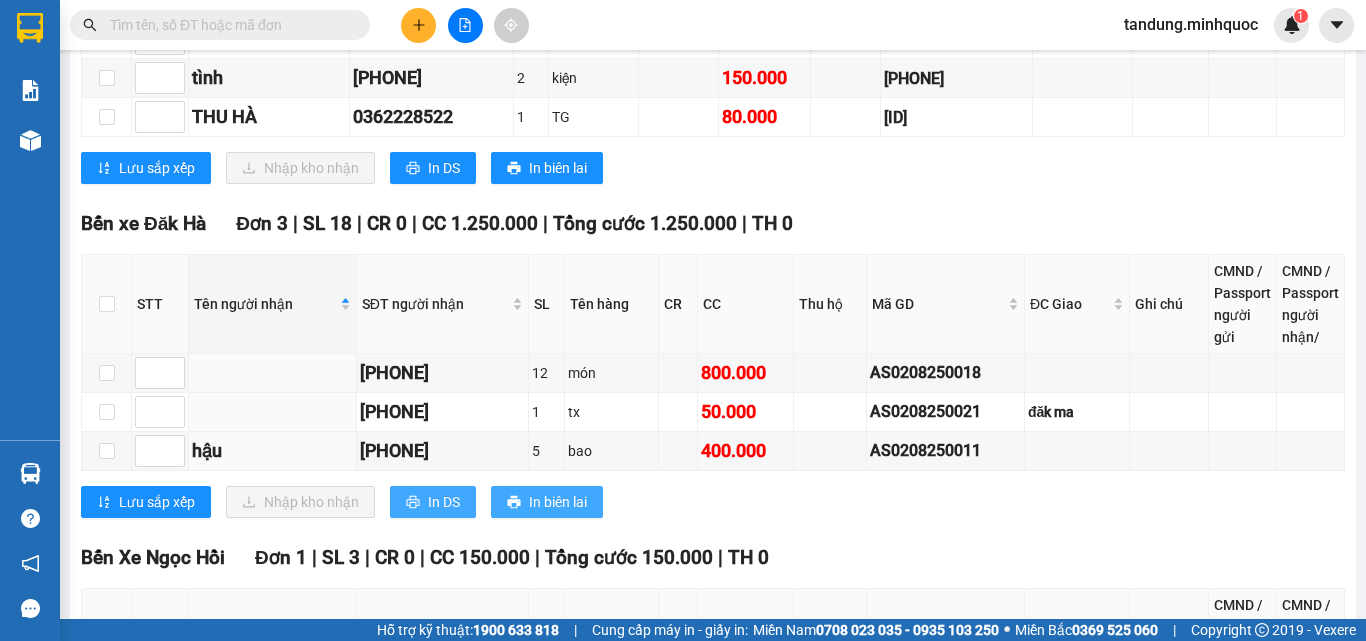 scroll, scrollTop: 0, scrollLeft: 0, axis: both 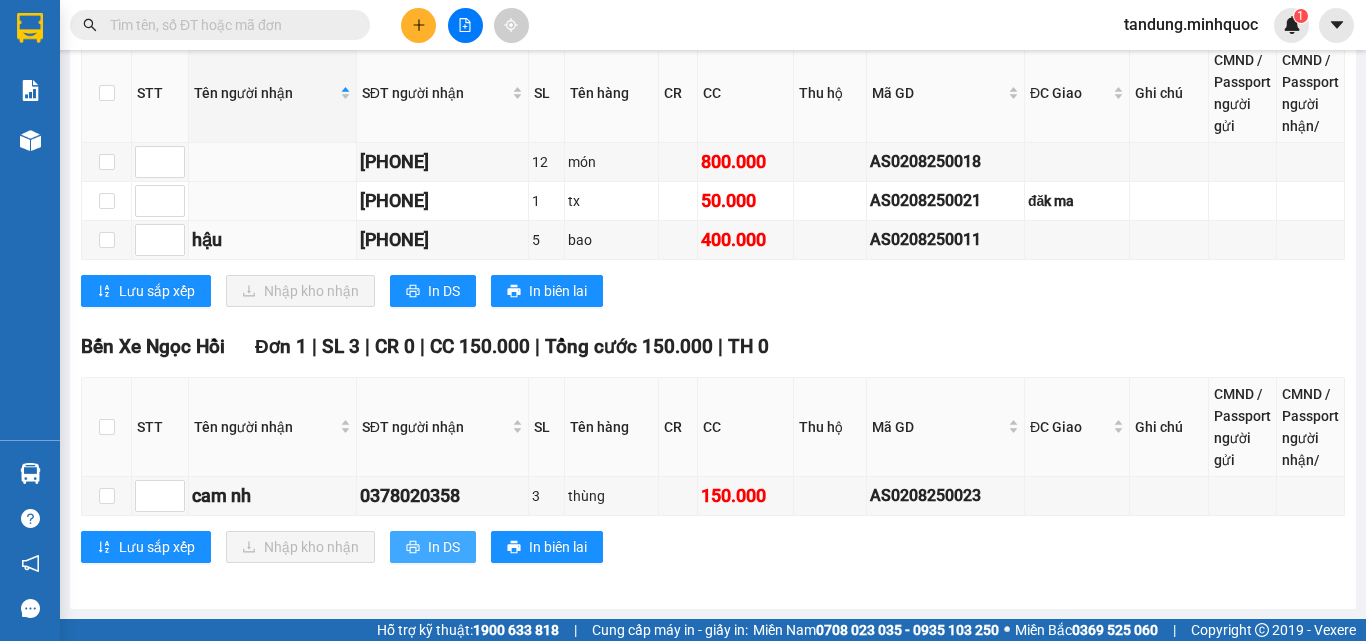 click on "In DS" at bounding box center [444, 547] 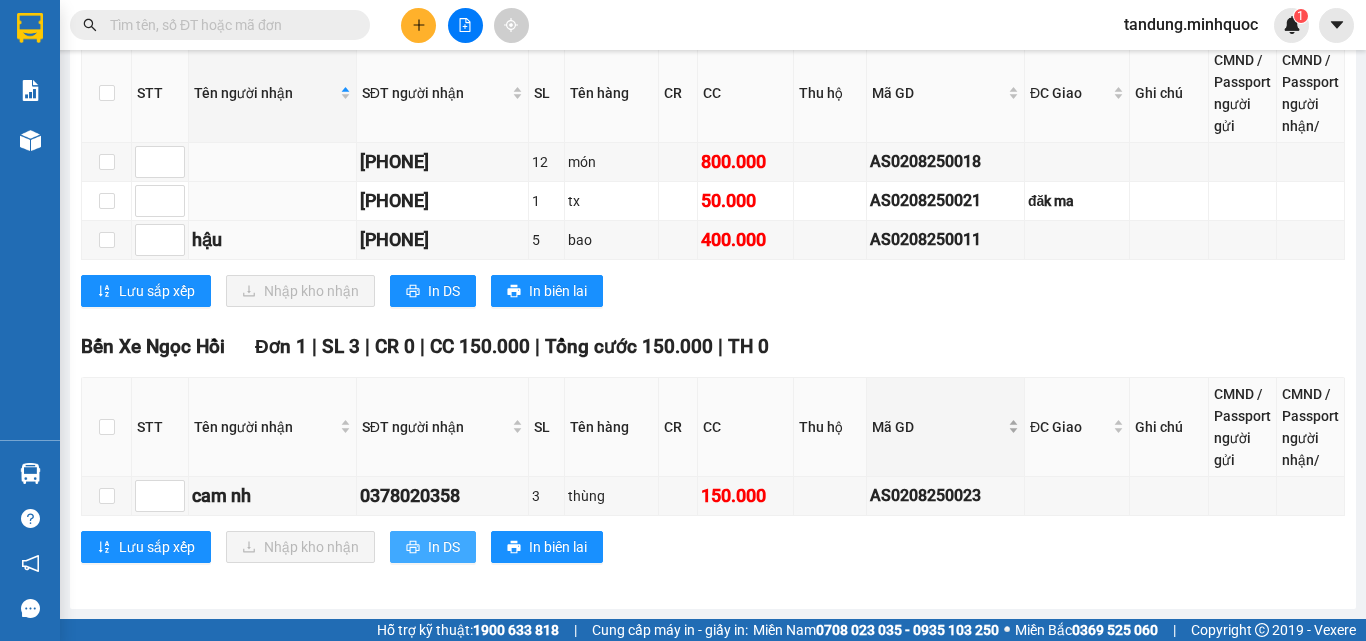 scroll, scrollTop: 0, scrollLeft: 0, axis: both 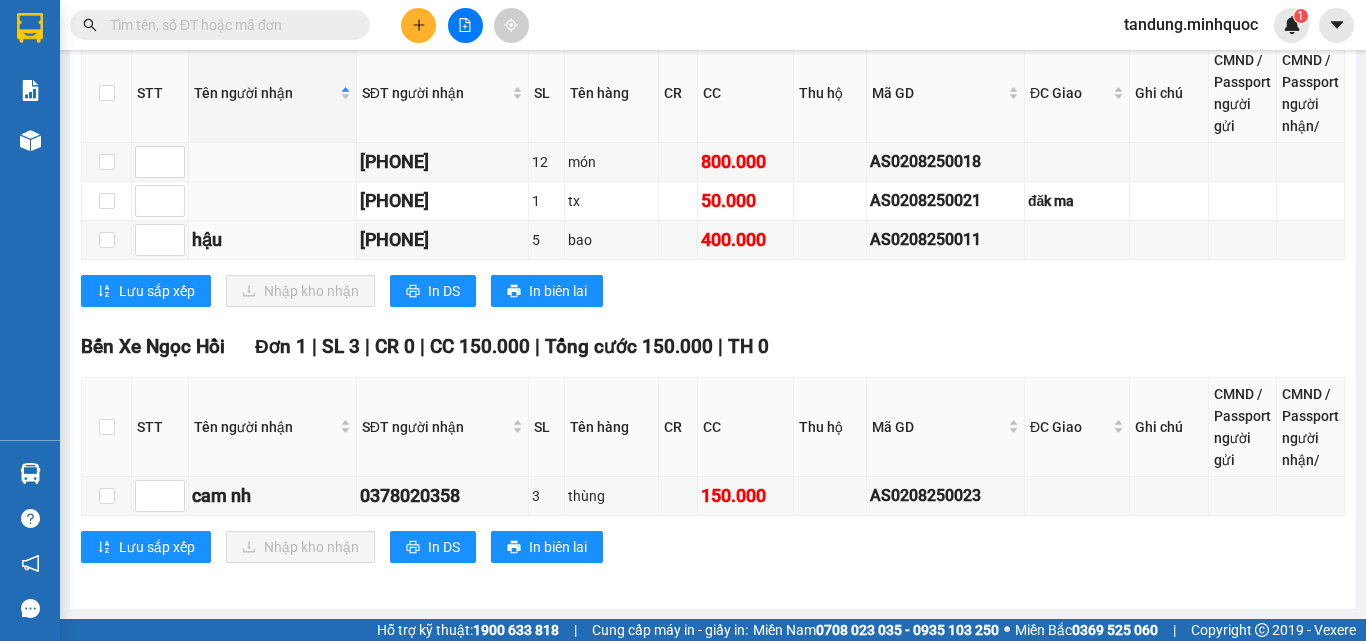 click on "17:30     - 82E-001.99" at bounding box center [581, -1525] 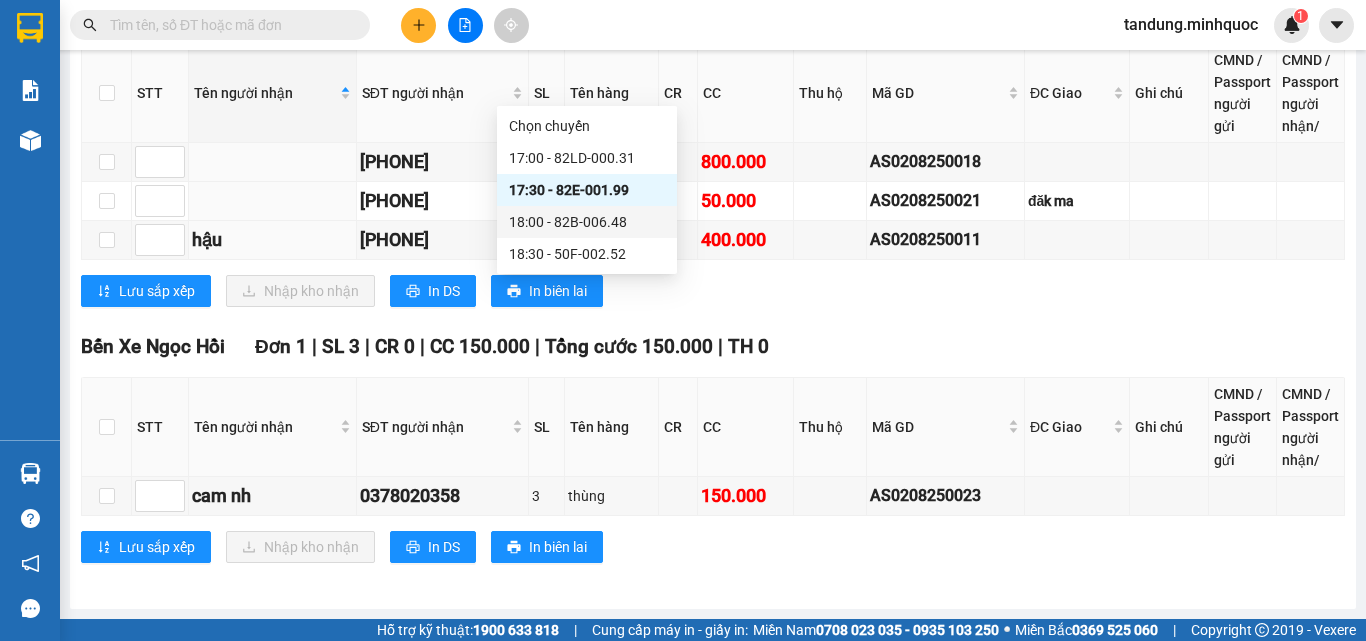click on "18:00     - 82B-006.48" at bounding box center [587, 222] 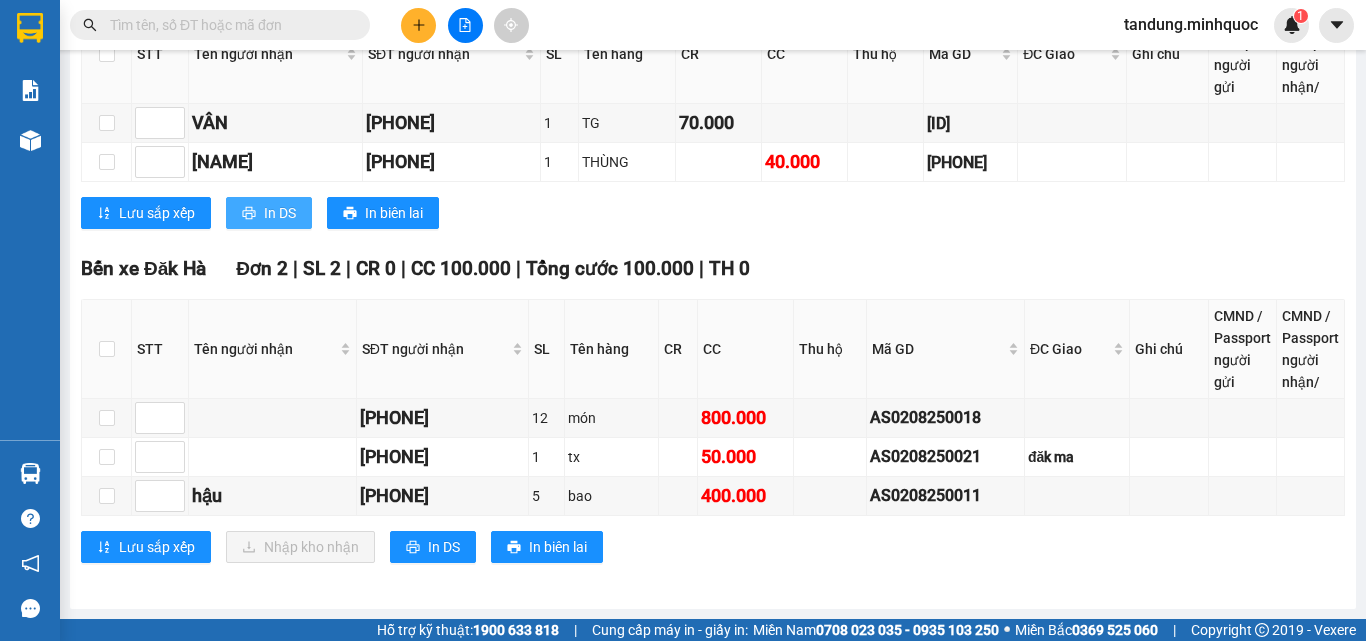 click on "In DS" at bounding box center (280, 213) 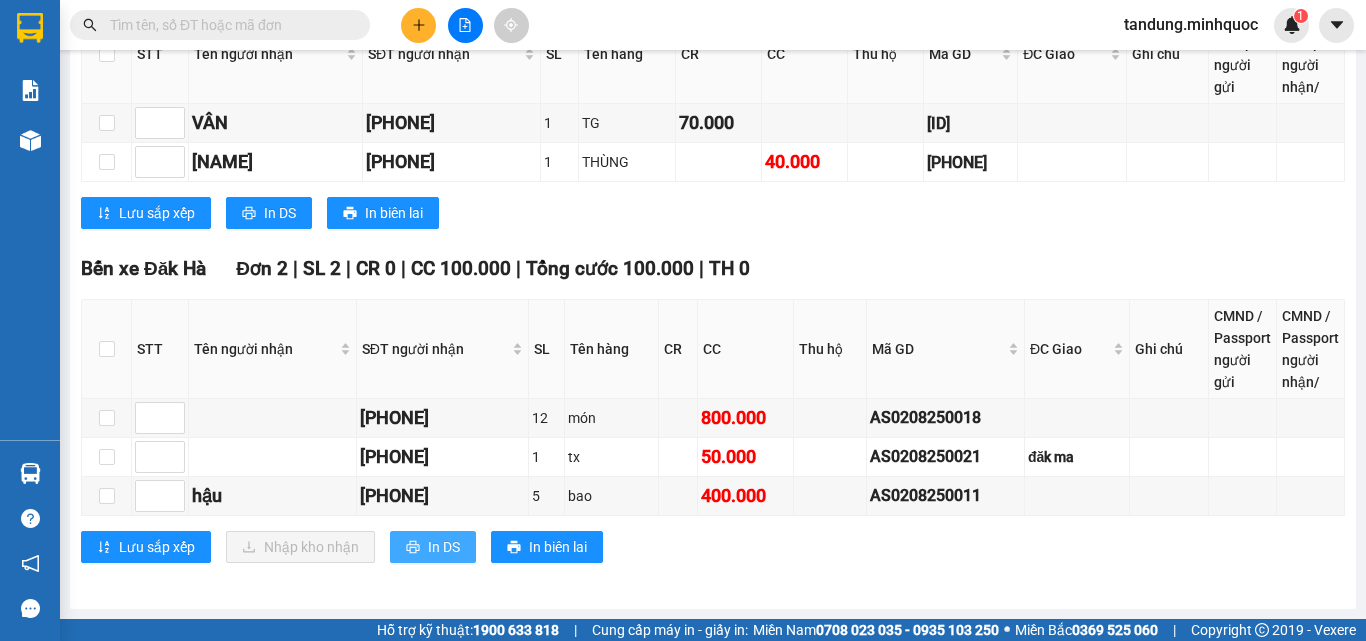 click on "In DS" at bounding box center (444, 547) 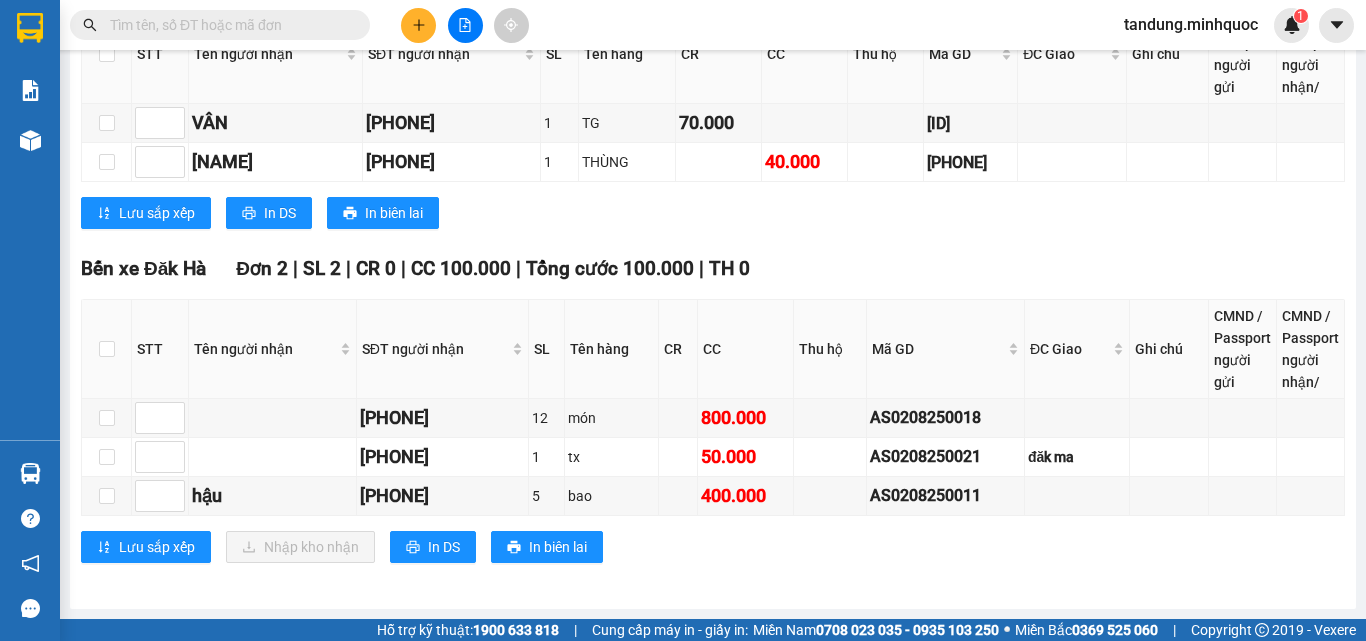 click on "18:00     - 82B-006.48" at bounding box center [581, -801] 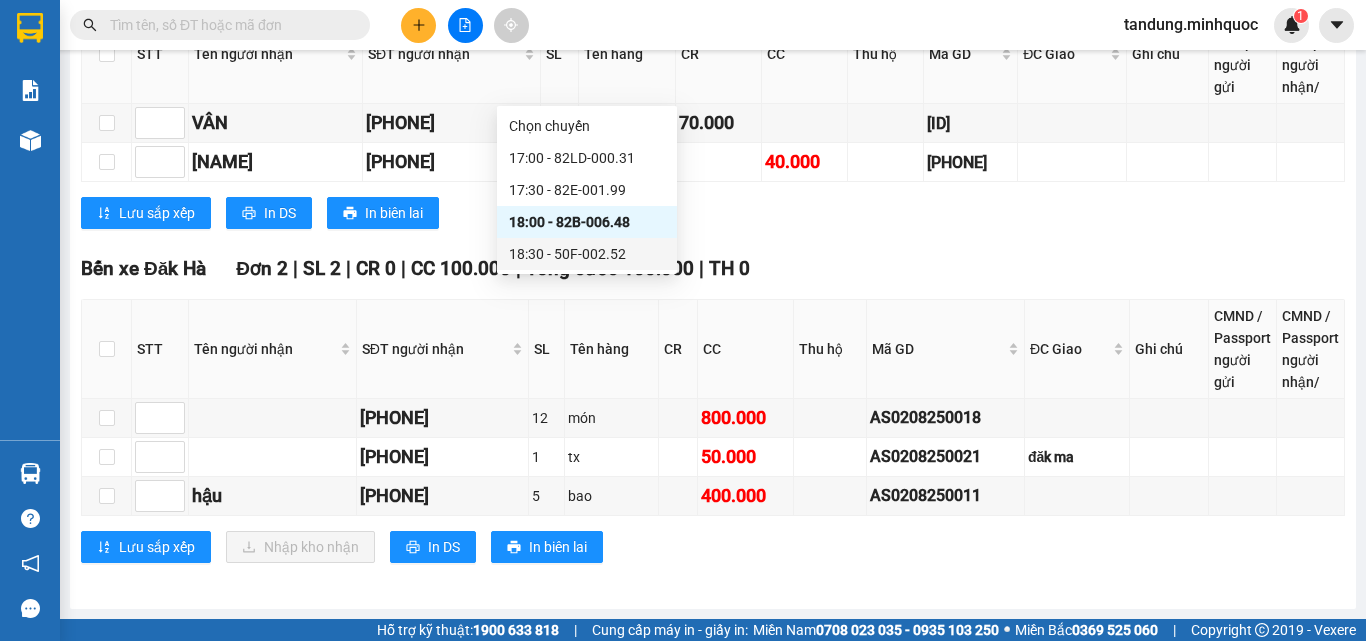 click on "18:30     - 50F-002.52" at bounding box center [587, 254] 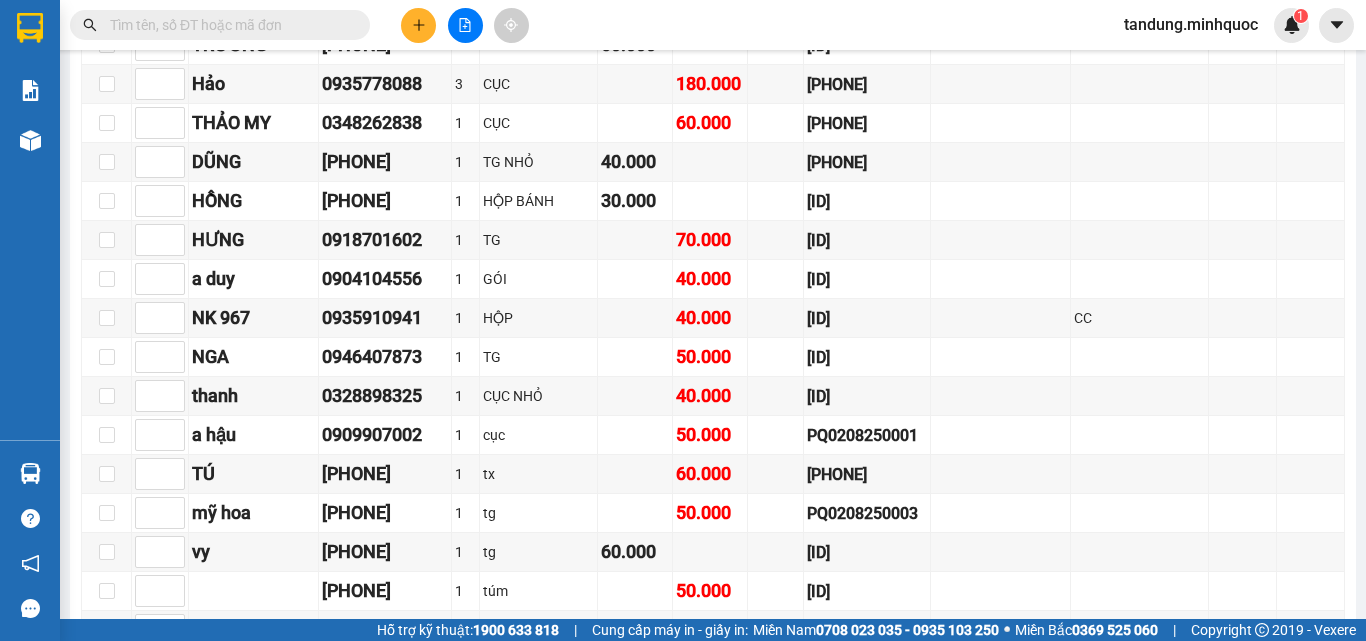 click on "In DS" at bounding box center (577, -1057) 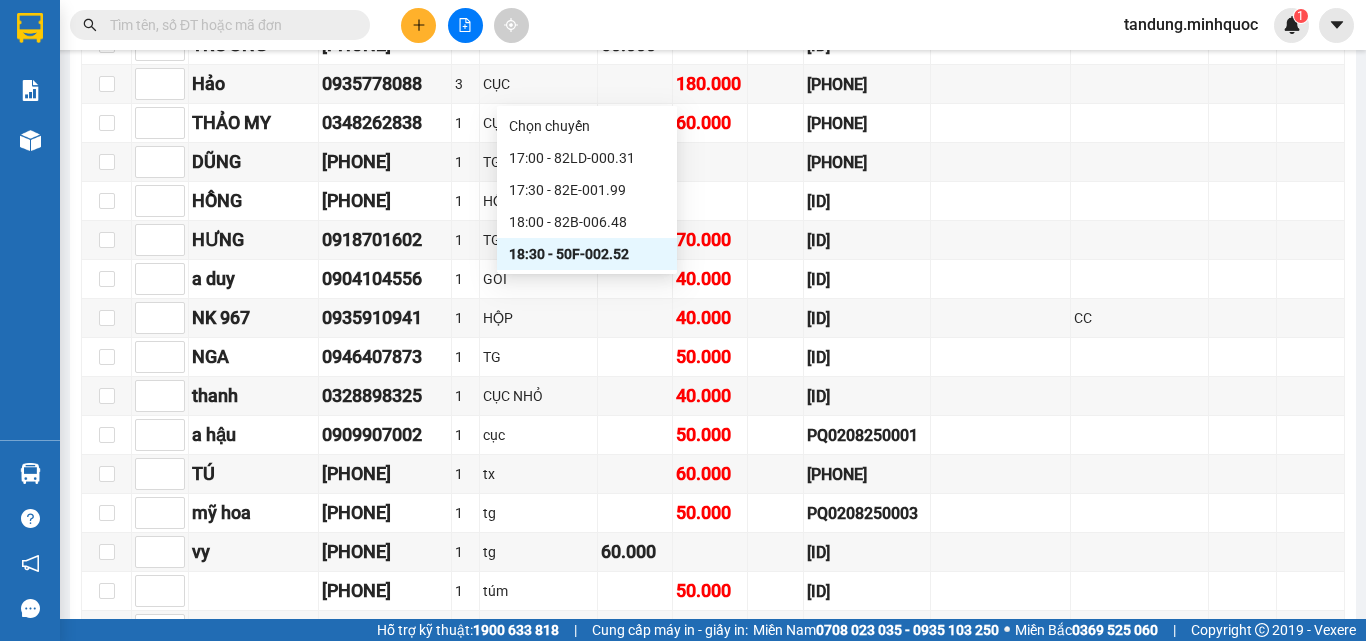click on "Lọc VP Gửi" at bounding box center (713, -1340) 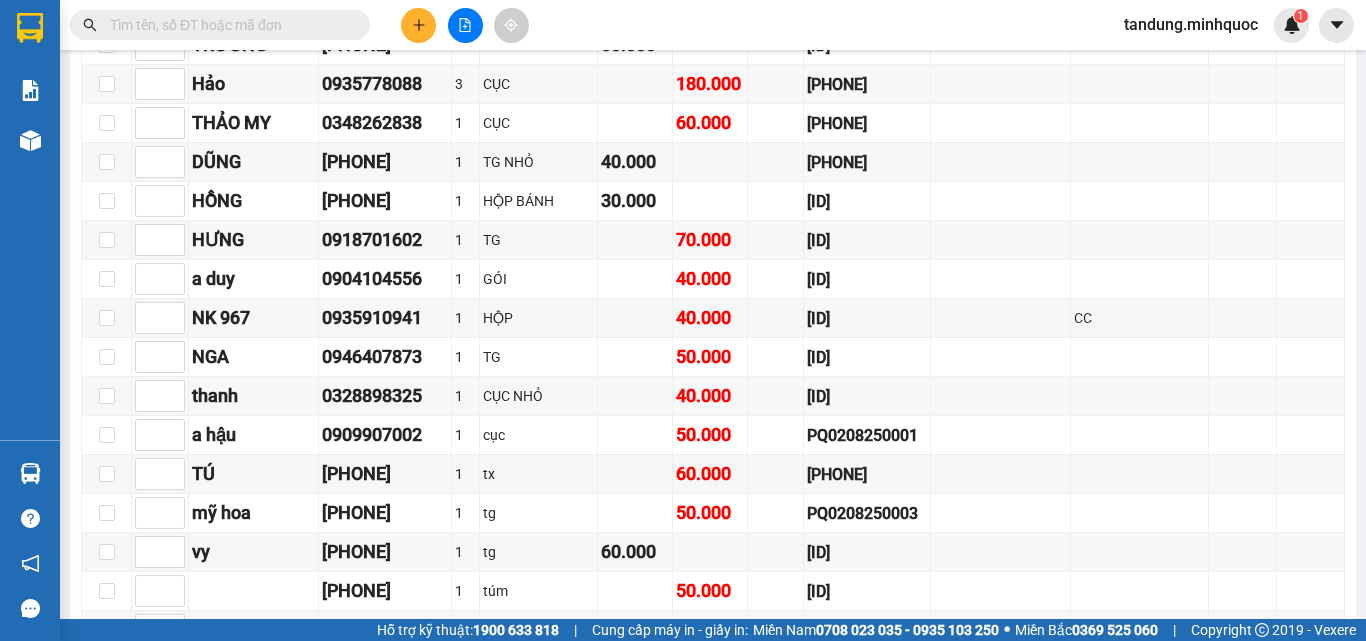 click on "In DS" at bounding box center (269, 1834) 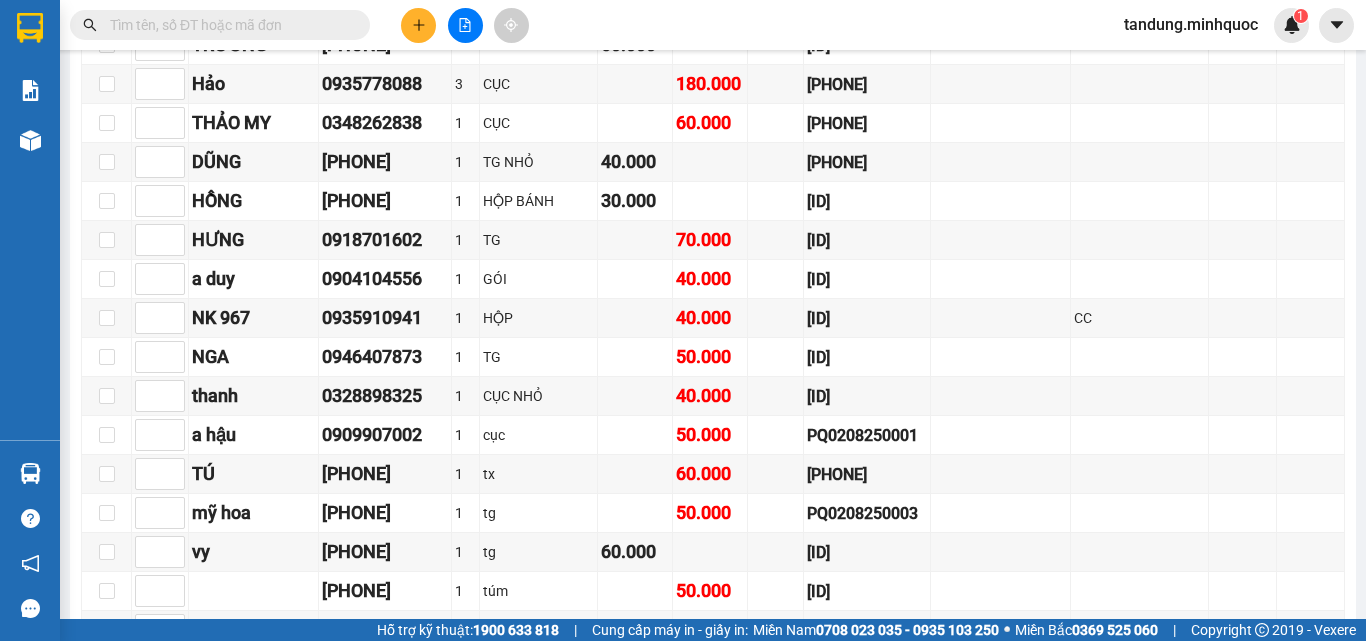 drag, startPoint x: 276, startPoint y: 520, endPoint x: 288, endPoint y: 517, distance: 12.369317 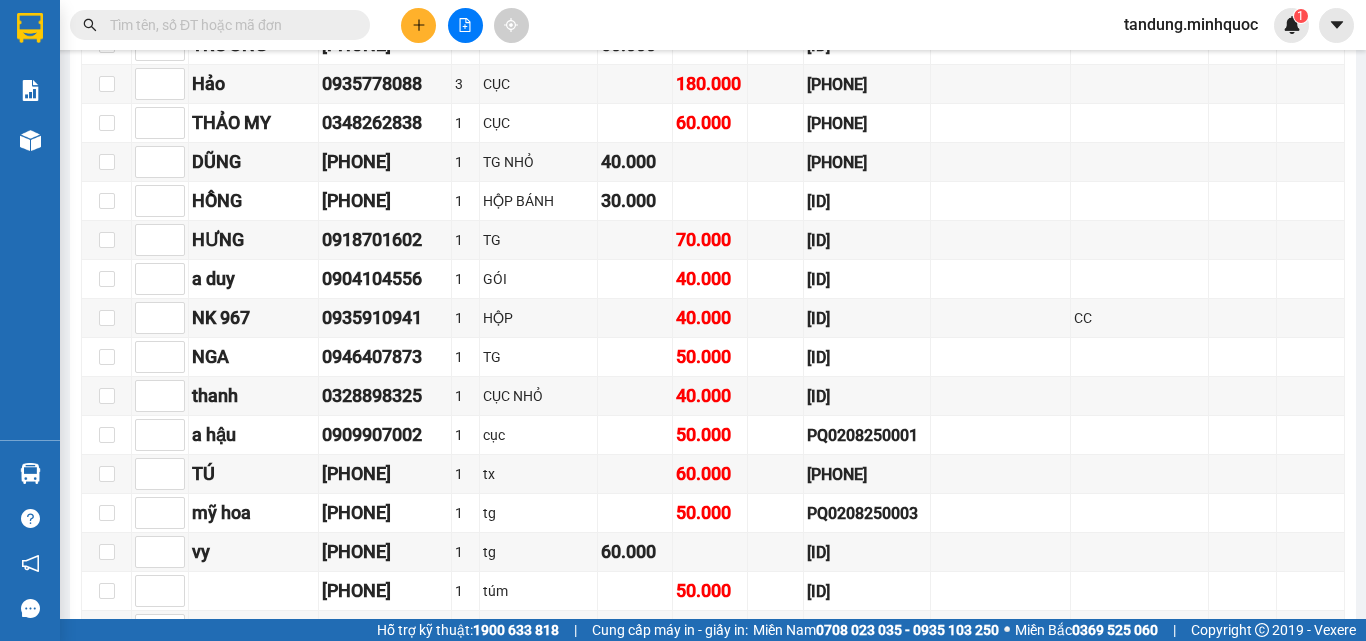 click on "In DS" at bounding box center [444, 2090] 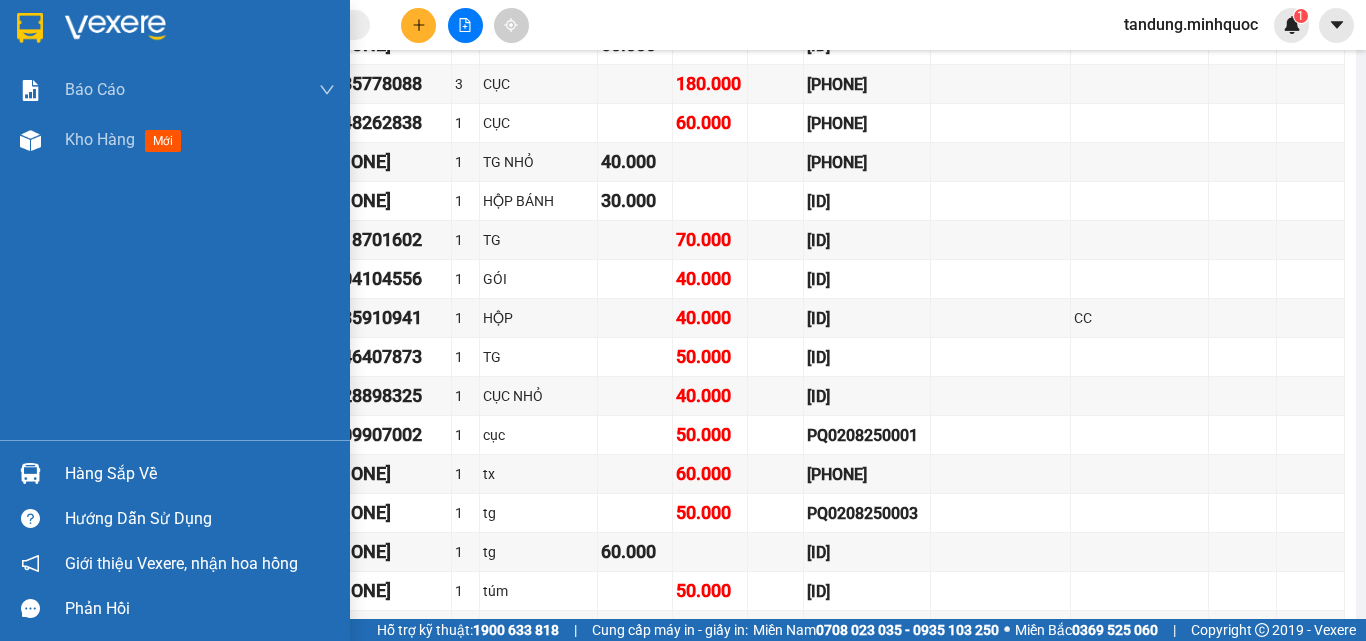 click at bounding box center (30, 28) 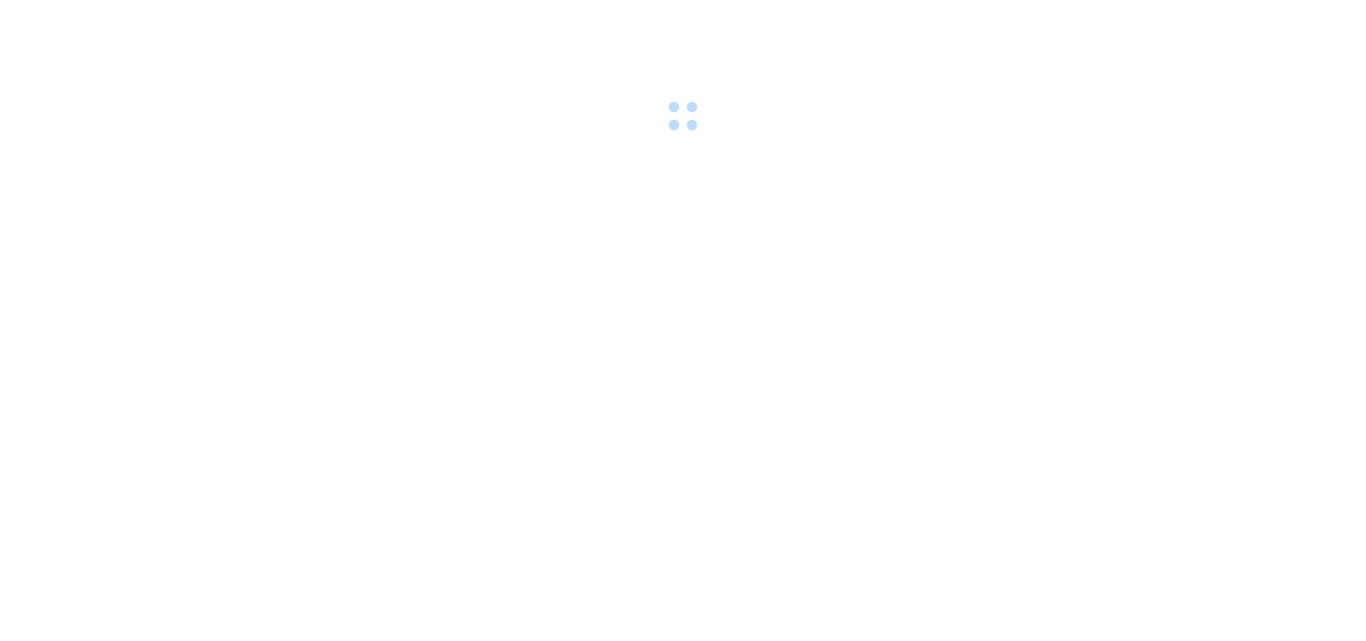 scroll, scrollTop: 0, scrollLeft: 0, axis: both 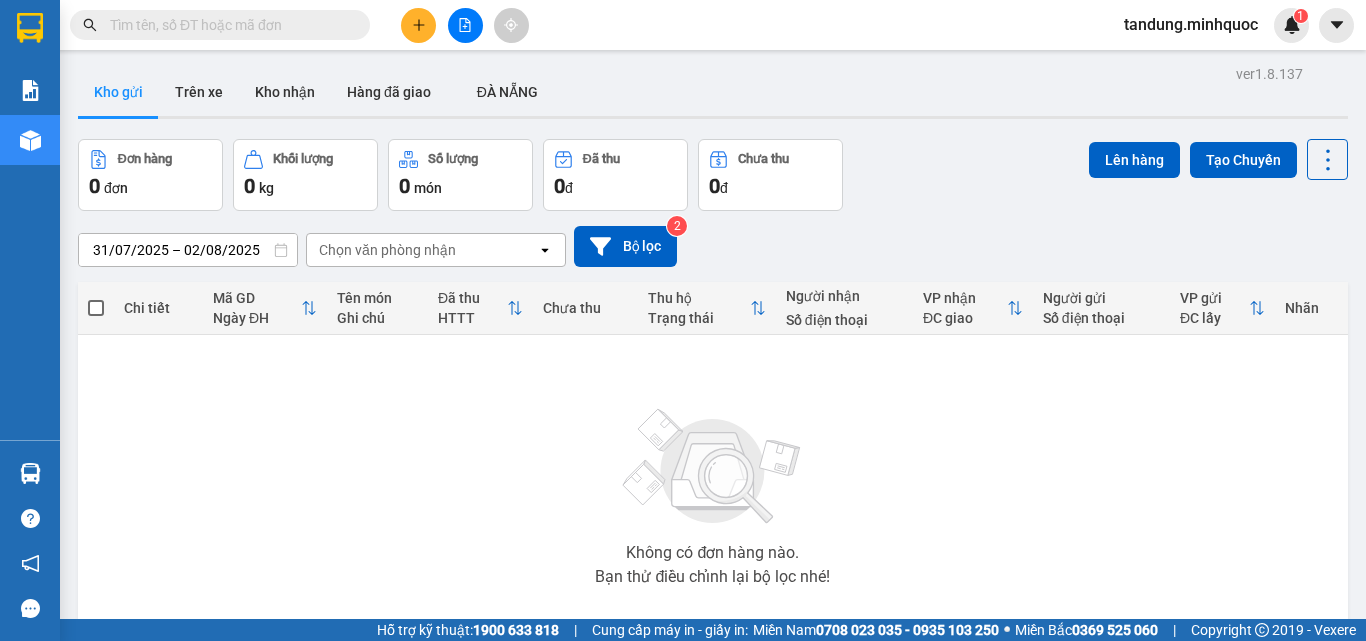 click at bounding box center [465, 25] 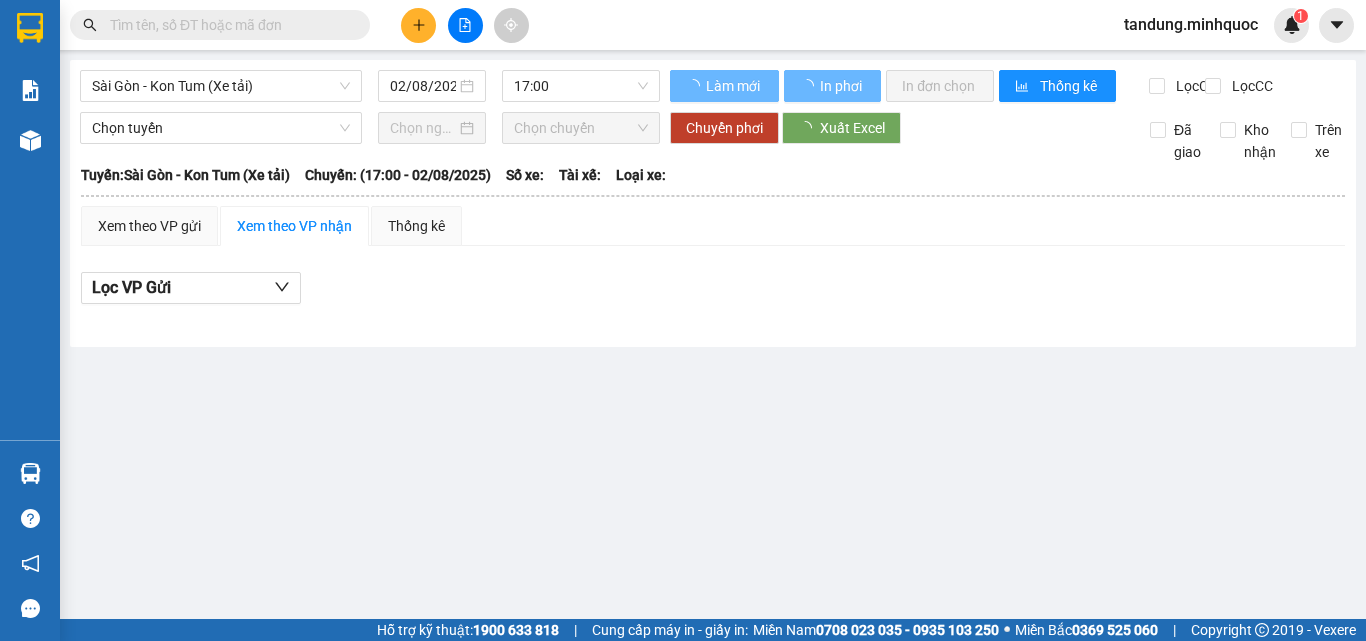 click on "Sài Gòn - Kon Tum (Xe tải) [DATE] [TIME]     Làm mới In phơi In đơn chọn Thống kê Lọc  CR Lọc  CC Chọn tuyến Chọn chuyến Chuyển phơi Xuất Excel Đã giao Kho nhận Trên xe [FIRST] [LAST]   [PHONE], [PHONE]   [NUMBER] [STREET], [CITY] PHƠI HÀNG [TIME] - [DATE] Tuyến:  Sài Gòn - Kon Tum (Xe tải) Chuyến:   ([TIME] - [DATE]) Tuyến:  Sài Gòn - Kon Tum (Xe tải) Chuyến:   ([TIME] - [DATE]) Số xe:  Tài xế:  Loại xe:  Xem theo VP gửi Xem theo VP nhận Thống kê Lọc VP Gửi CR :   0  VNĐ CC :   0  VNĐ Thu hộ:  0  VNĐ Nhà xe [FIRST] [LAST]   [PHONE], [PHONE]   [NUMBER] [STREET], [CITY] PHƠI HÀNG KonTum  -  [TIME] - [DATE] Tuyến:  Sài Gòn - Kon Tum (Xe tải) Chuyến:   ([TIME] - [DATE]) STT Tên người nhận SĐT người nhận SL Tên hàng CR CC Thu hộ Mã GD ĐC Giao Ghi chú CMND / Passport người gửi CMND / Passport người nhận/ Ký nhận CR :   0  VNĐ CC :   0  VNĐ" at bounding box center [713, 203] 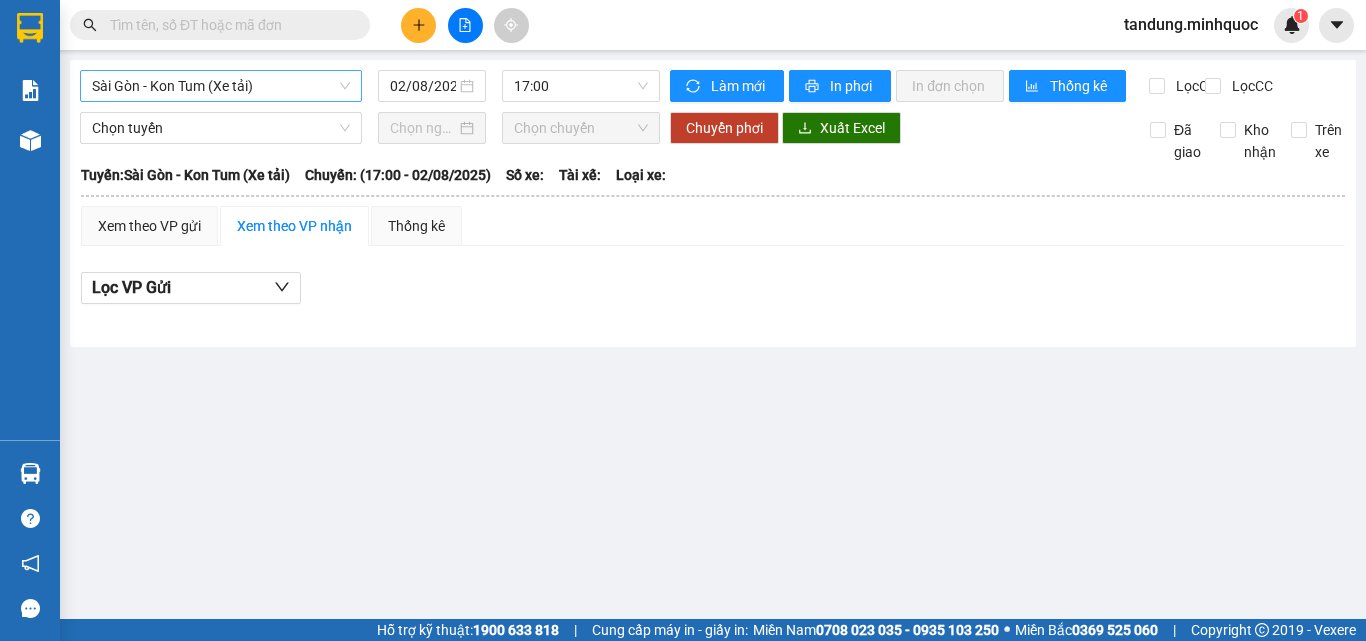 click on "Sài Gòn - Kon Tum (Xe tải)" at bounding box center (221, 86) 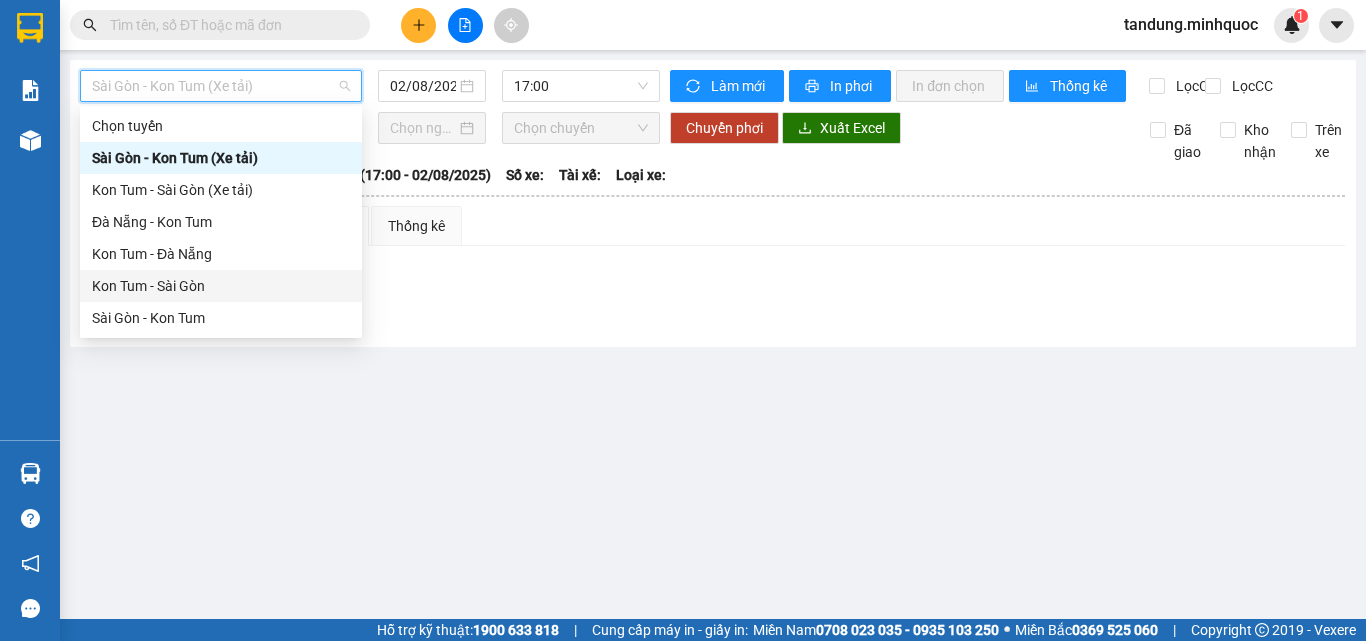 click on "Sài Gòn - Kon Tum" at bounding box center [221, 318] 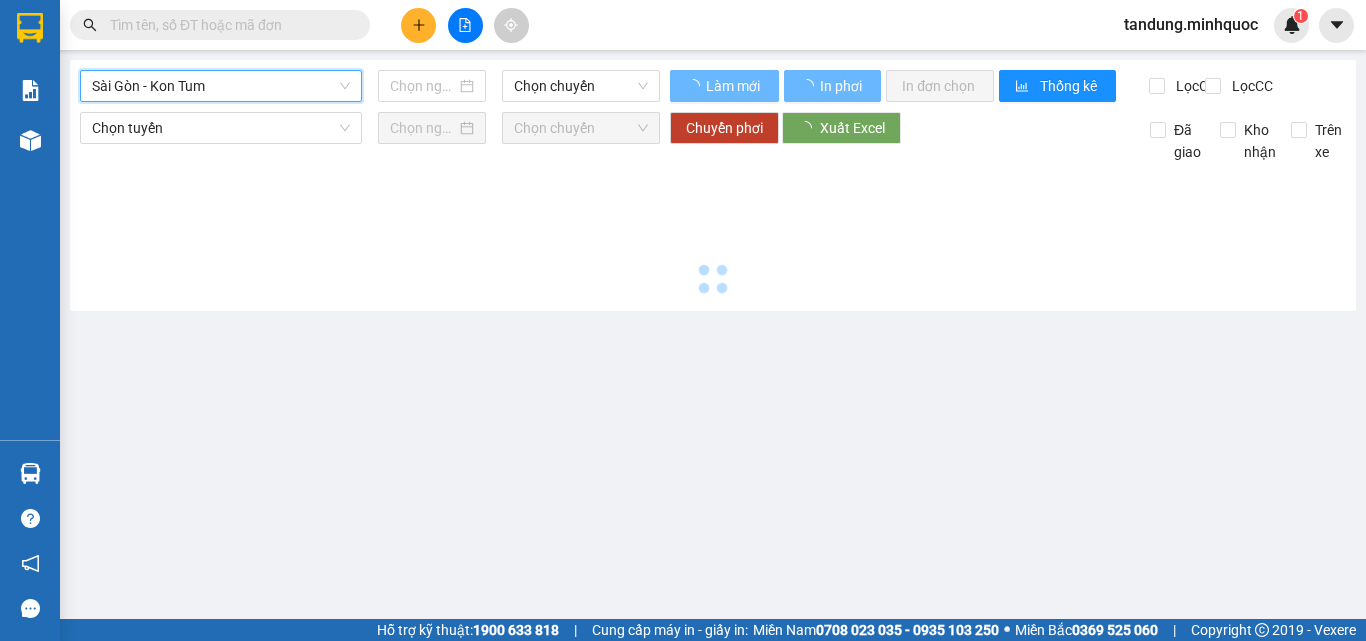 type on "02/08/2025" 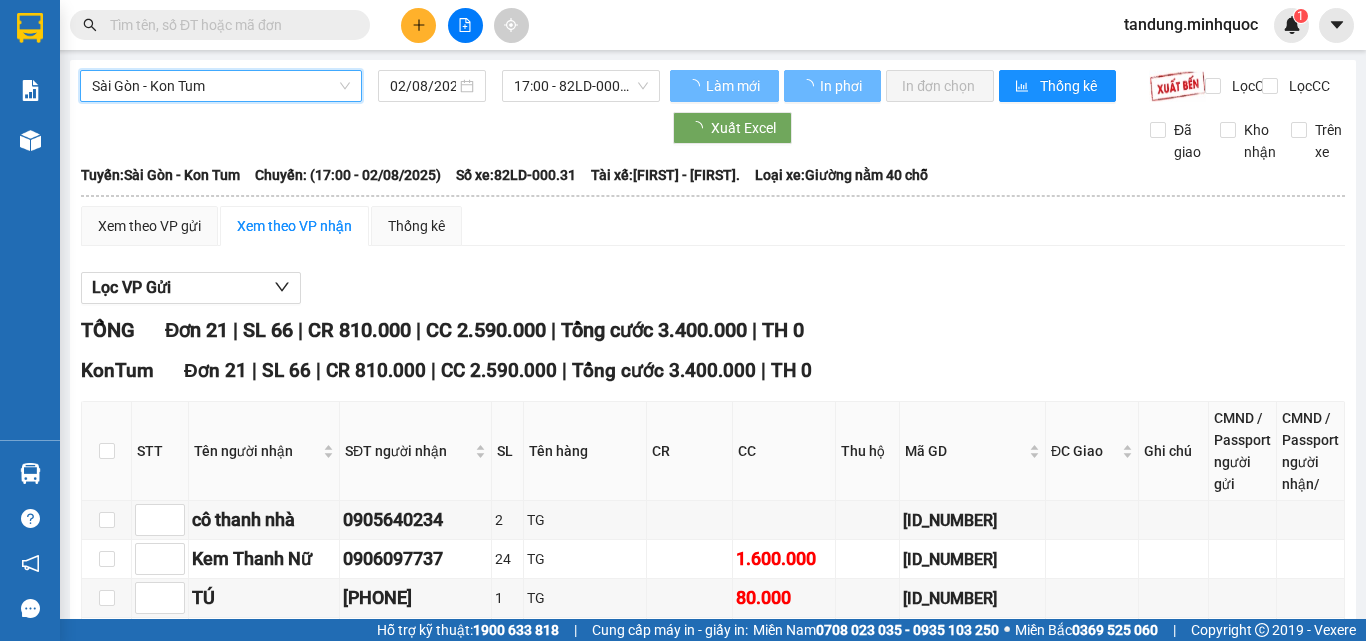 click on "17:00     - 82LD-000.31" at bounding box center [581, 86] 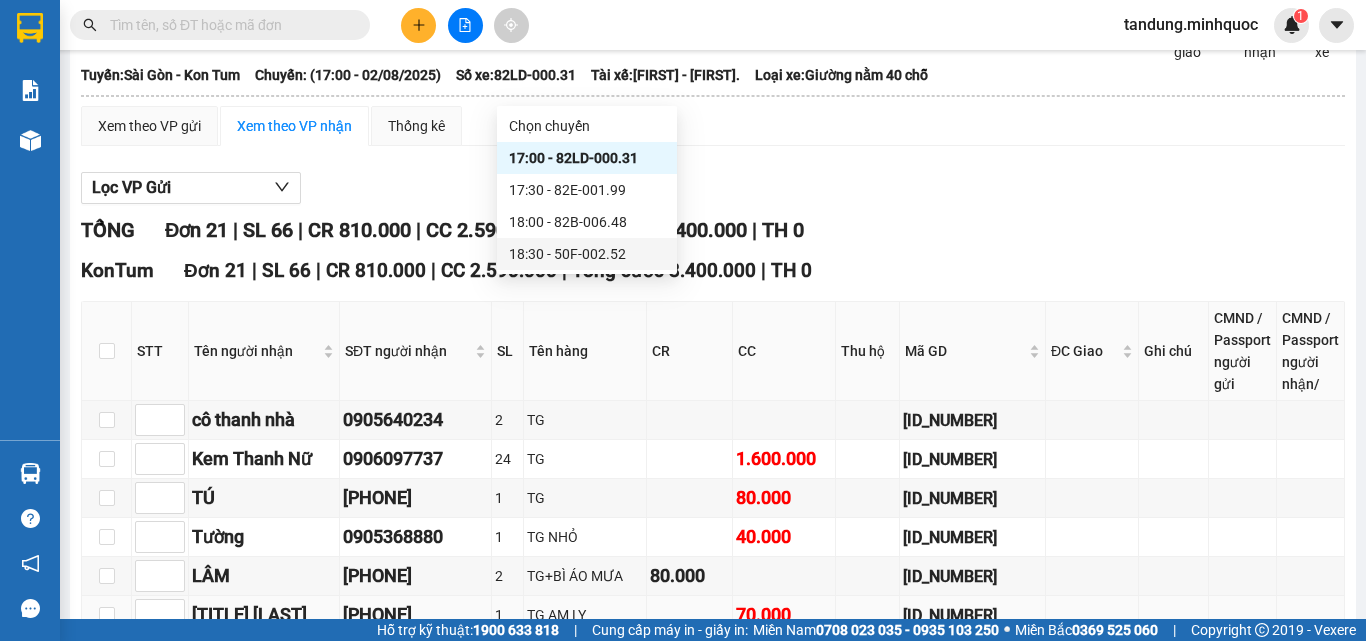 scroll, scrollTop: 400, scrollLeft: 0, axis: vertical 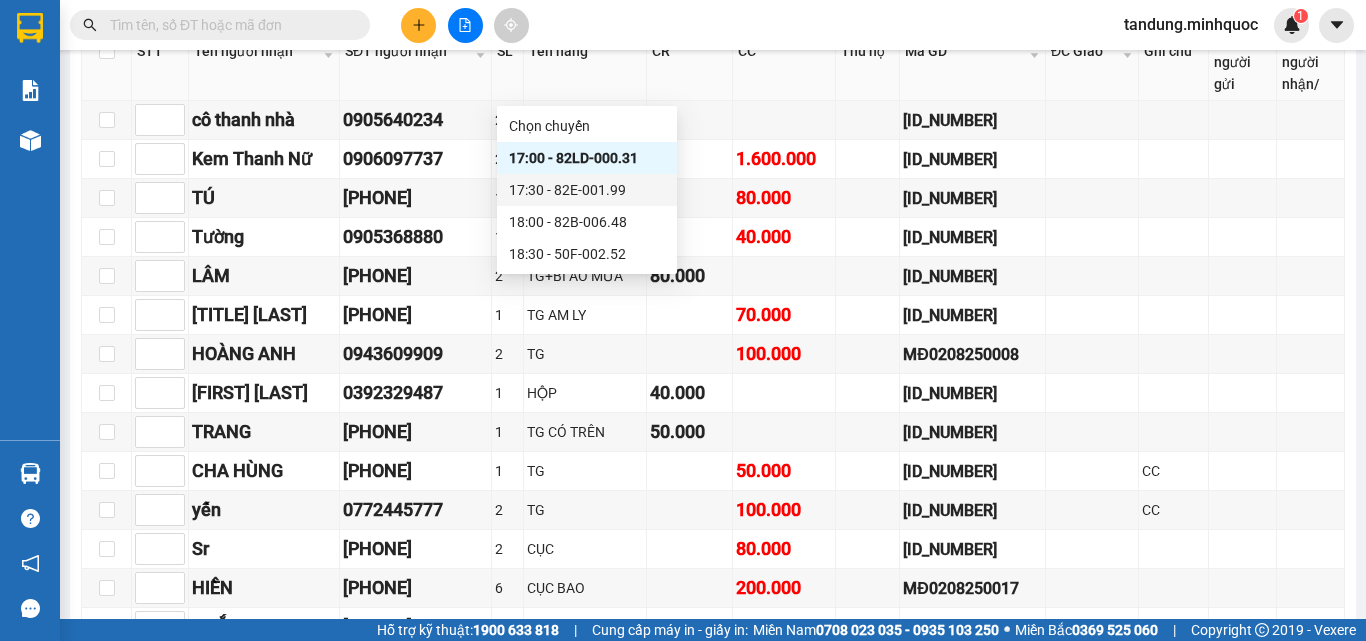 click on "17:30     - 82E-001.99" at bounding box center (587, 190) 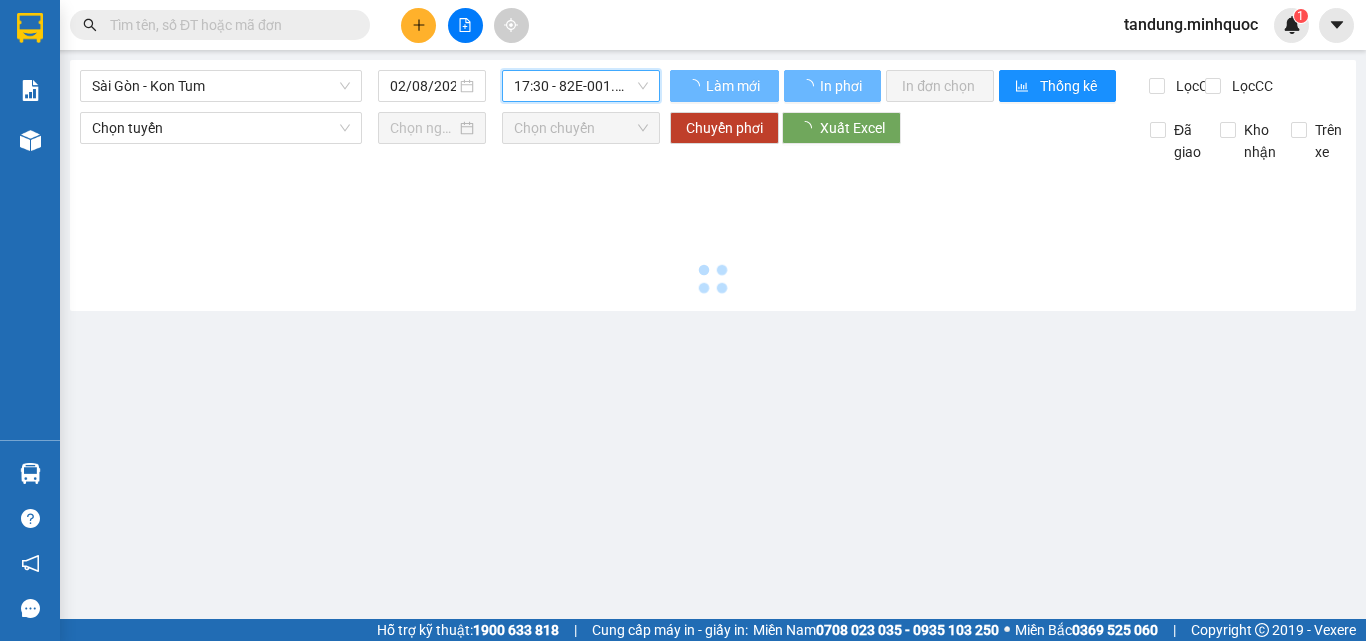 scroll, scrollTop: 0, scrollLeft: 0, axis: both 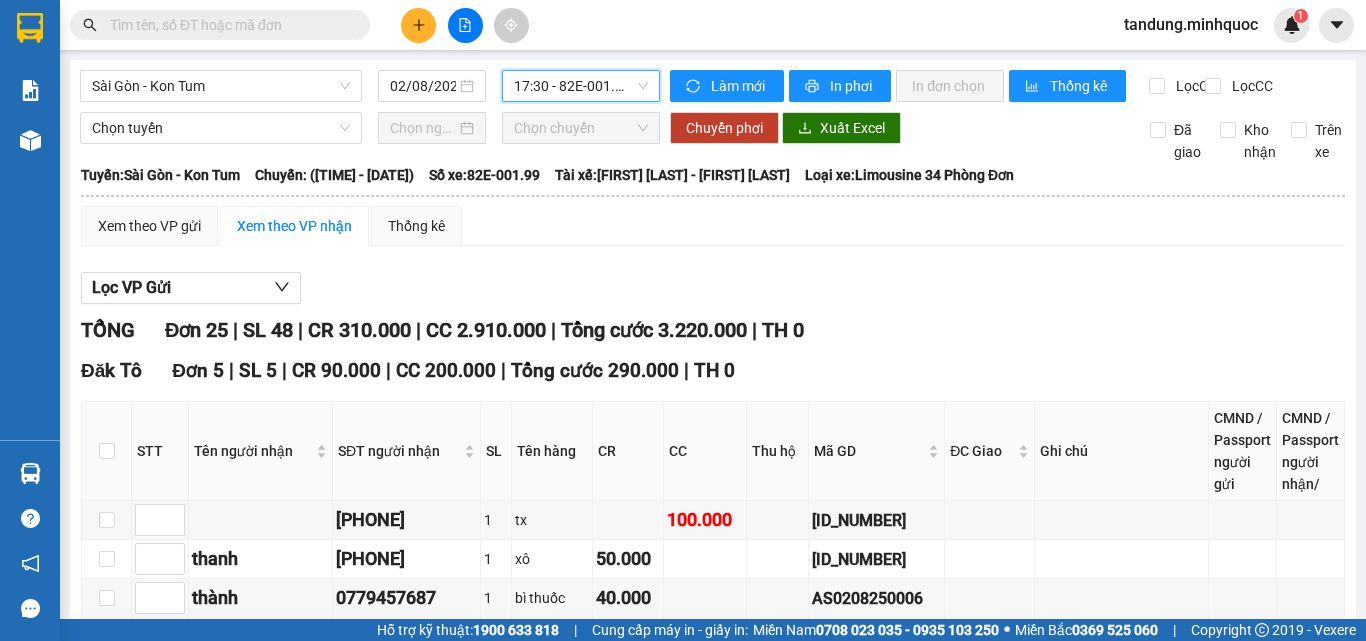 click on "17:30     - 82E-001.99" at bounding box center (581, 86) 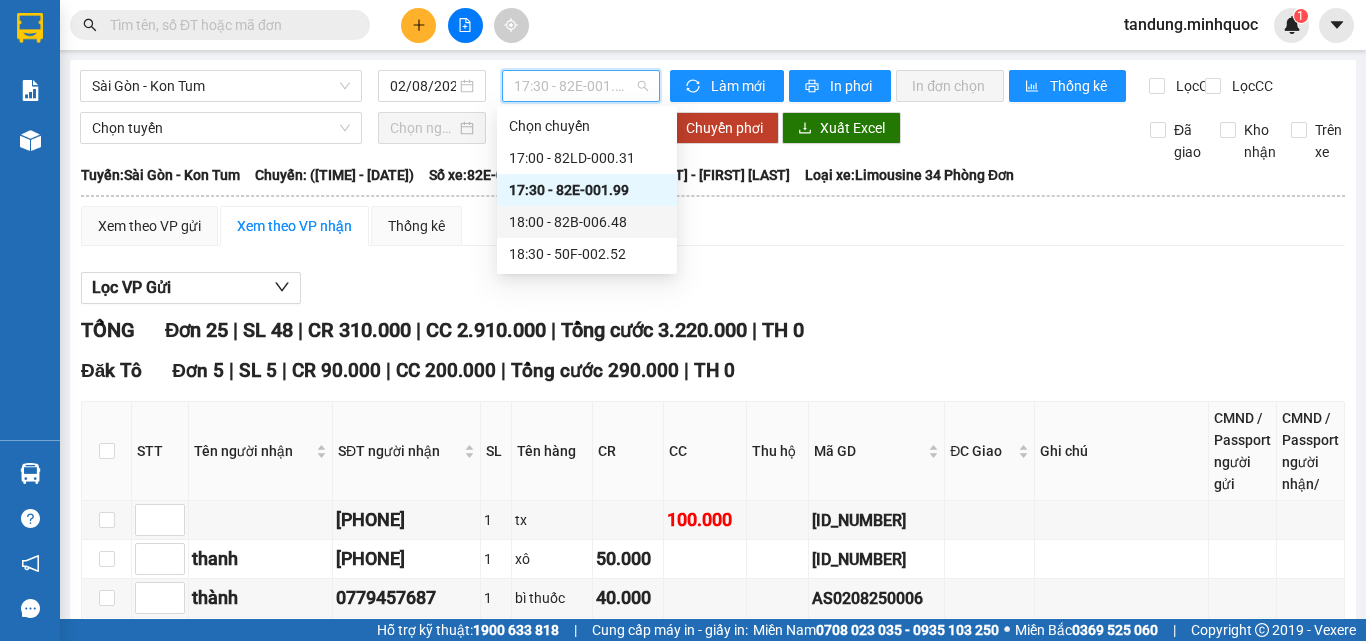 click on "18:00     - 82B-006.48" at bounding box center (587, 222) 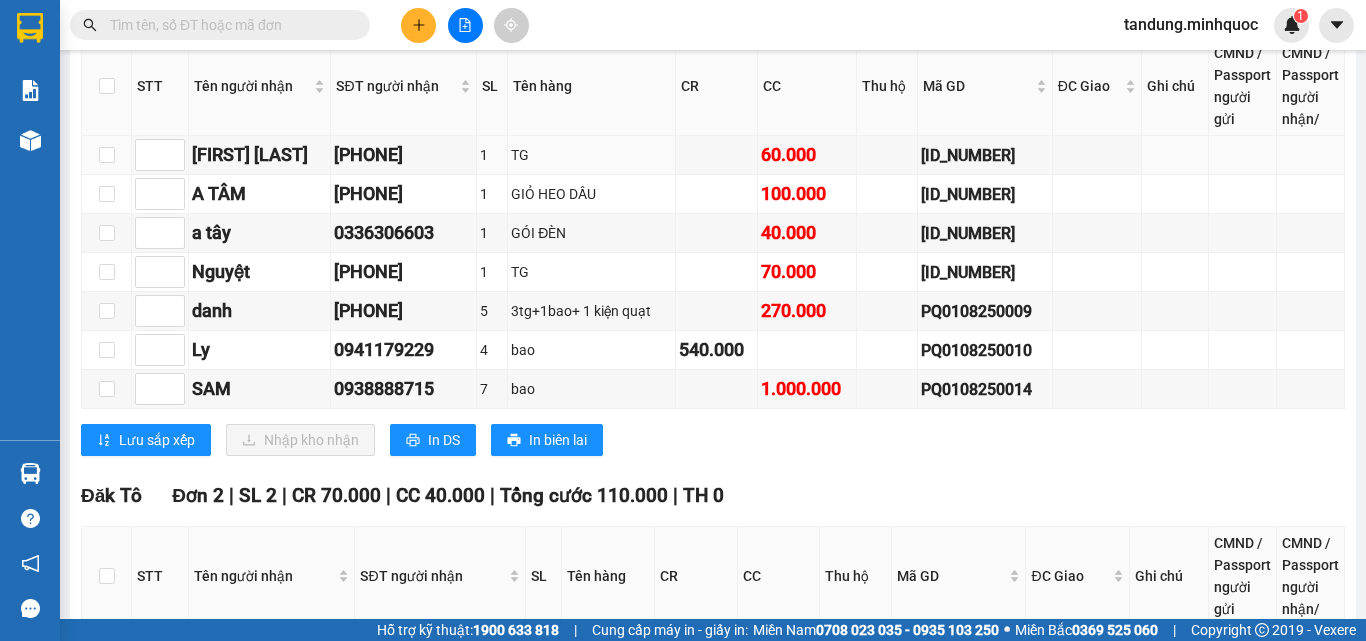 scroll, scrollTop: 0, scrollLeft: 0, axis: both 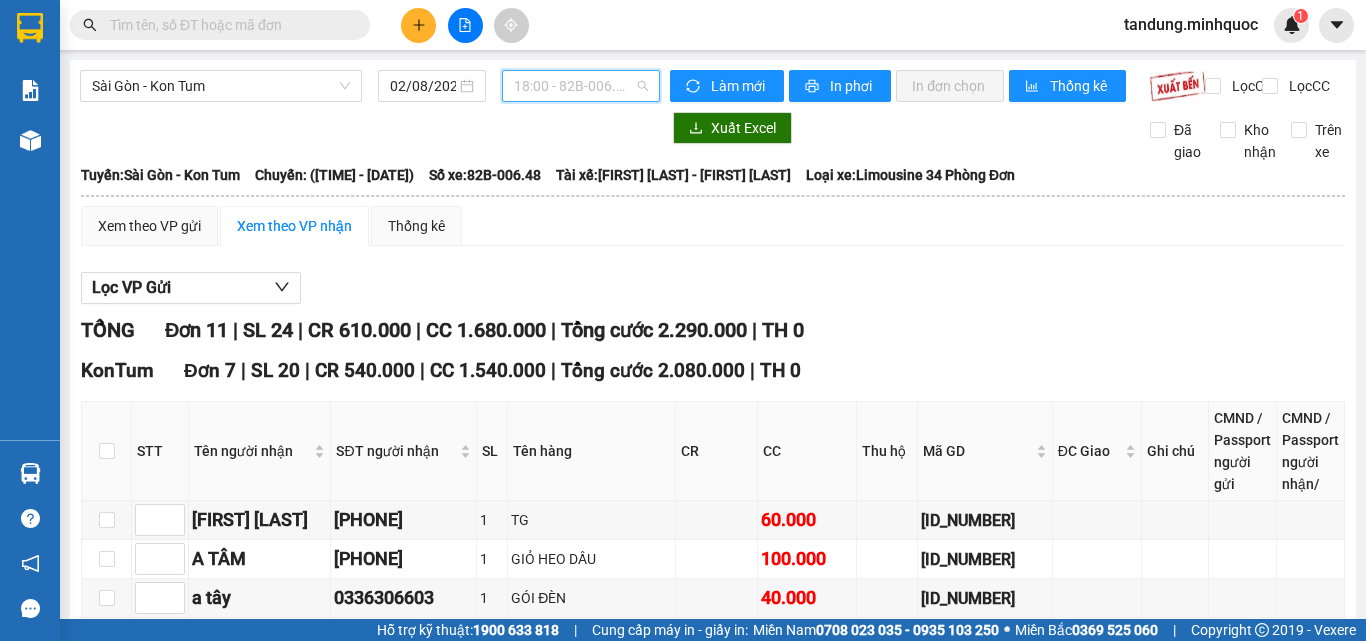 click on "18:00     - 82B-006.48" at bounding box center (581, 86) 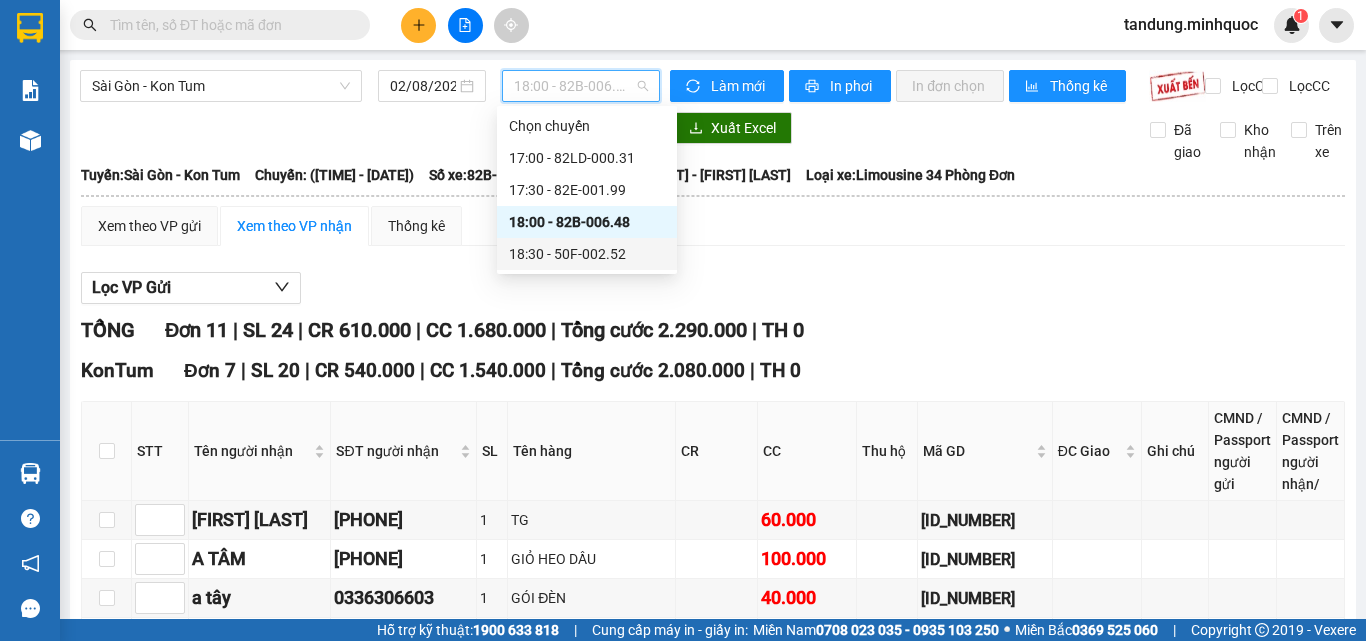 click on "18:30     - 50F-002.52" at bounding box center [587, 254] 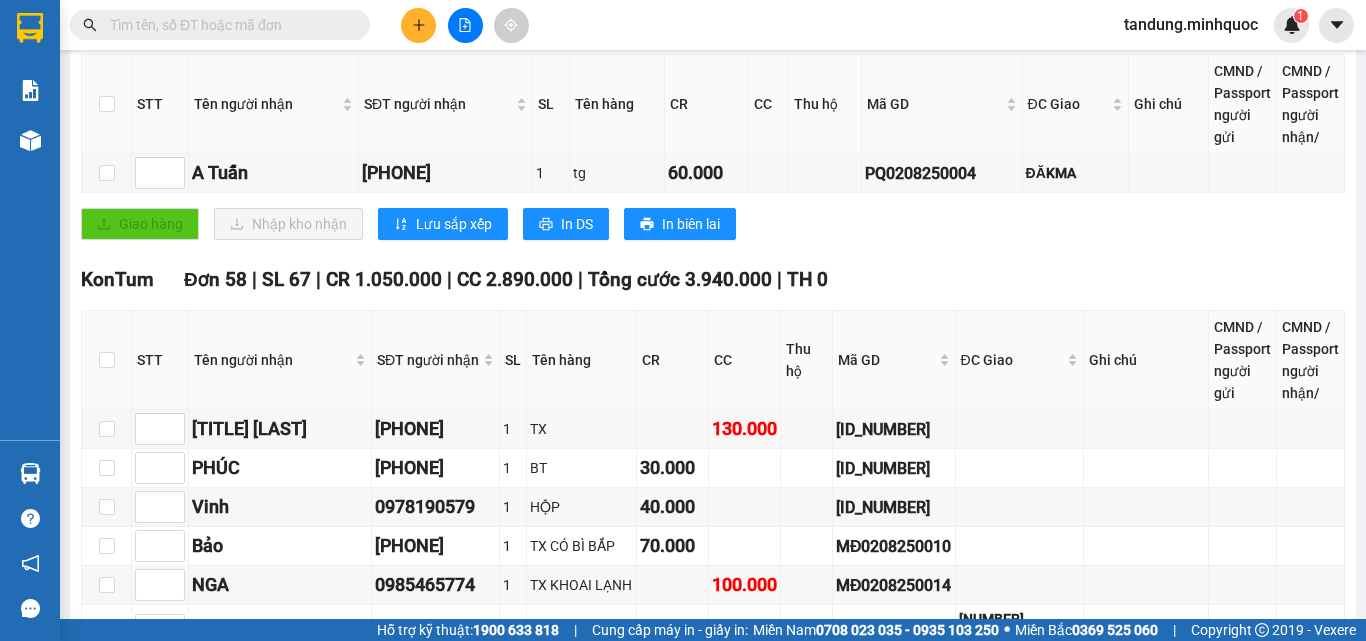 scroll, scrollTop: 0, scrollLeft: 0, axis: both 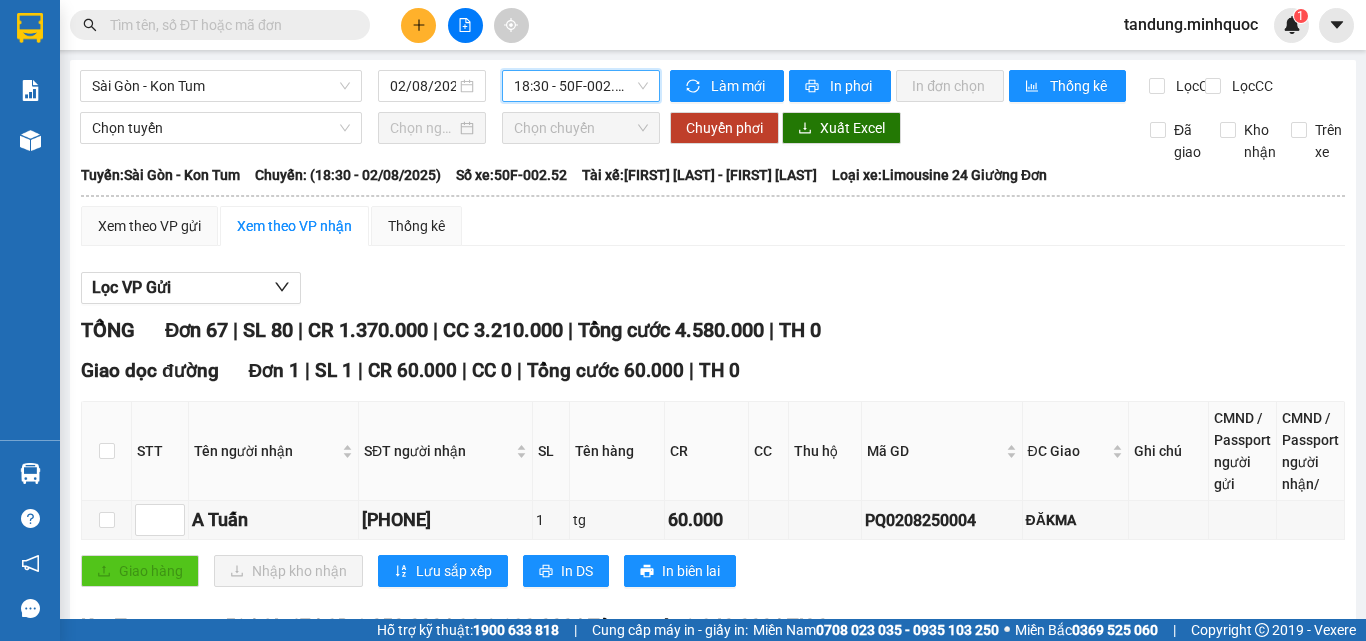 click on "18:30     - 50F-002.52" at bounding box center [581, 86] 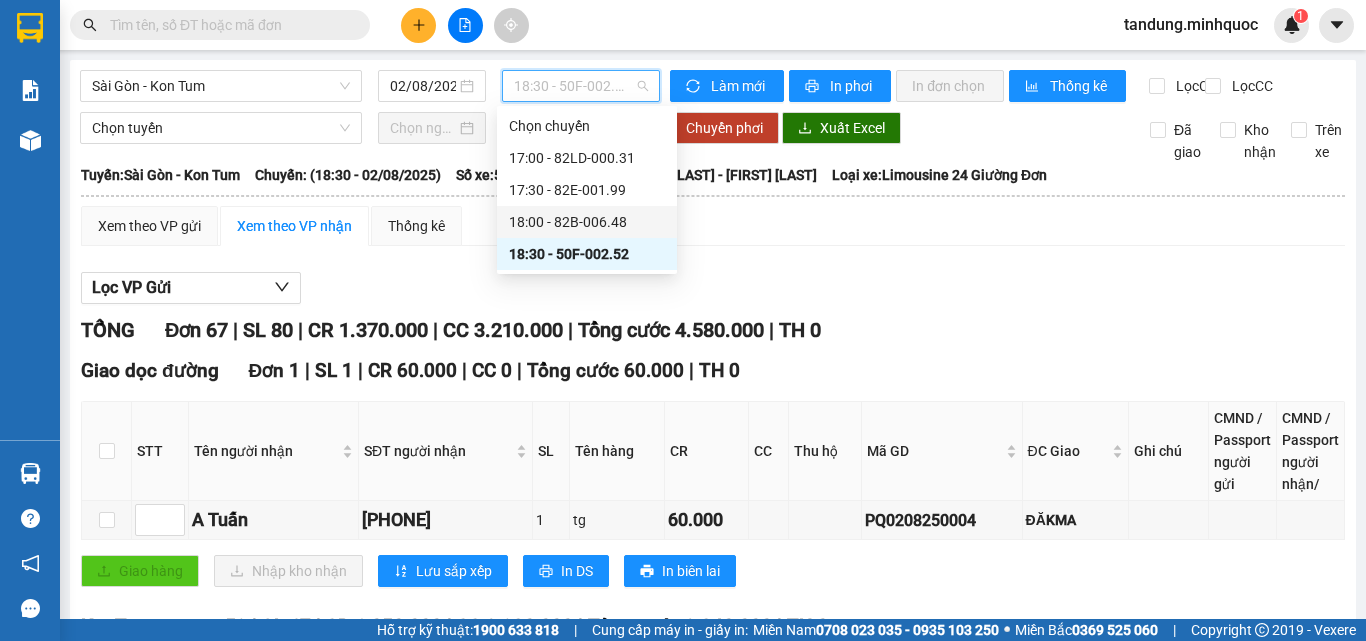 click on "18:00     - 82B-006.48" at bounding box center [587, 222] 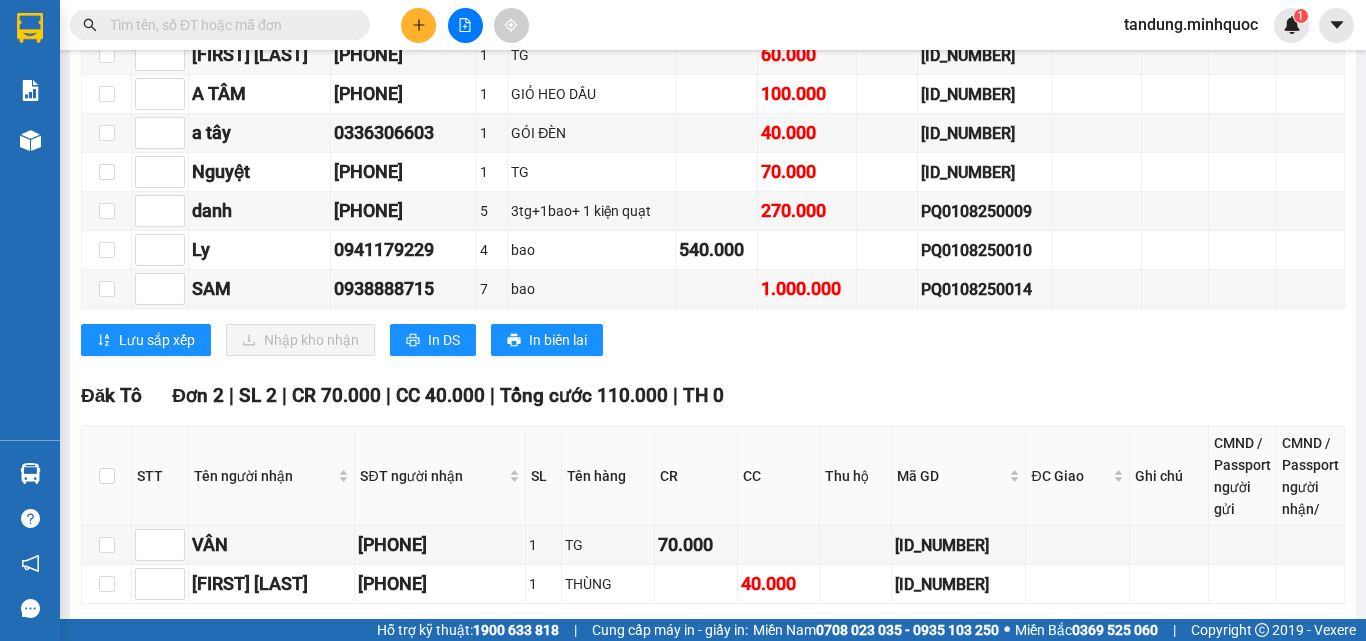 scroll, scrollTop: 865, scrollLeft: 0, axis: vertical 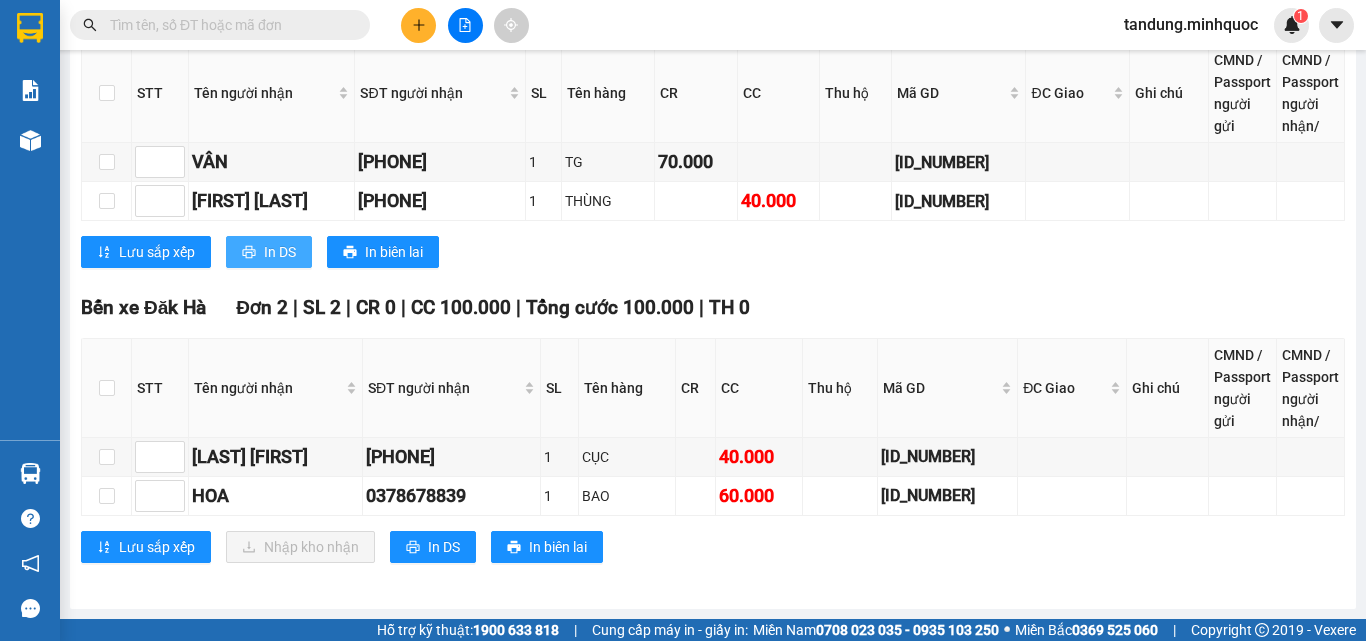 click on "In DS" at bounding box center (269, 252) 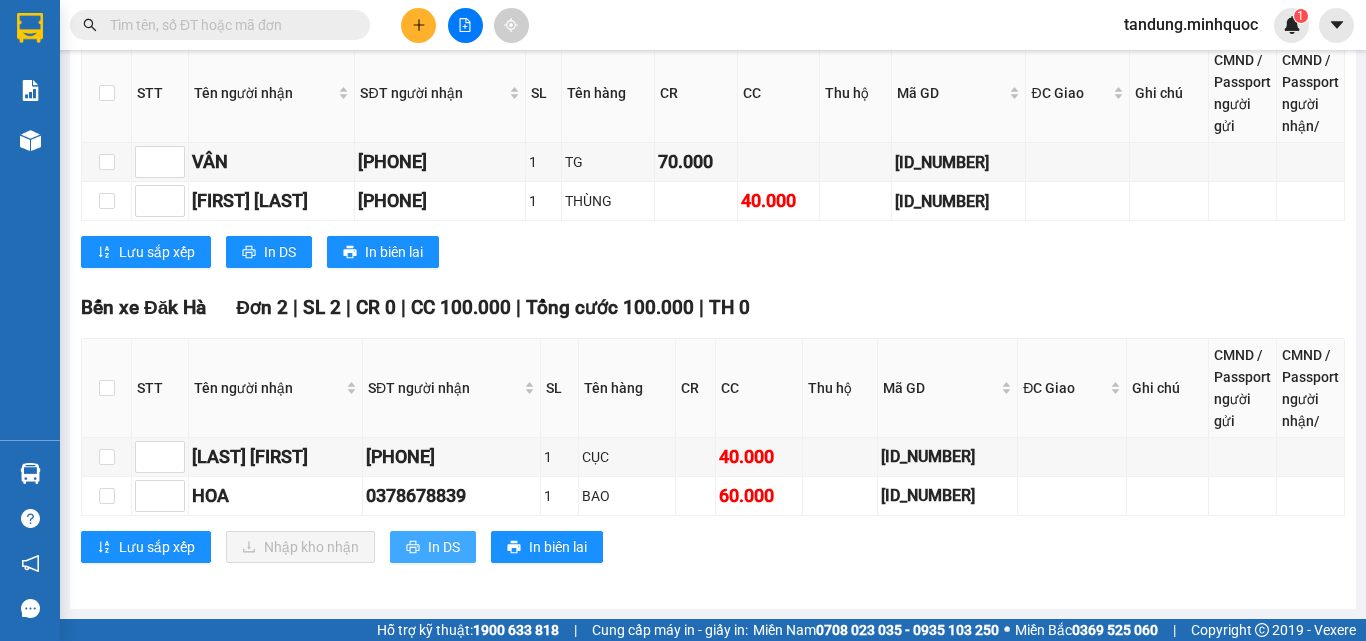 click on "In DS" at bounding box center (444, 547) 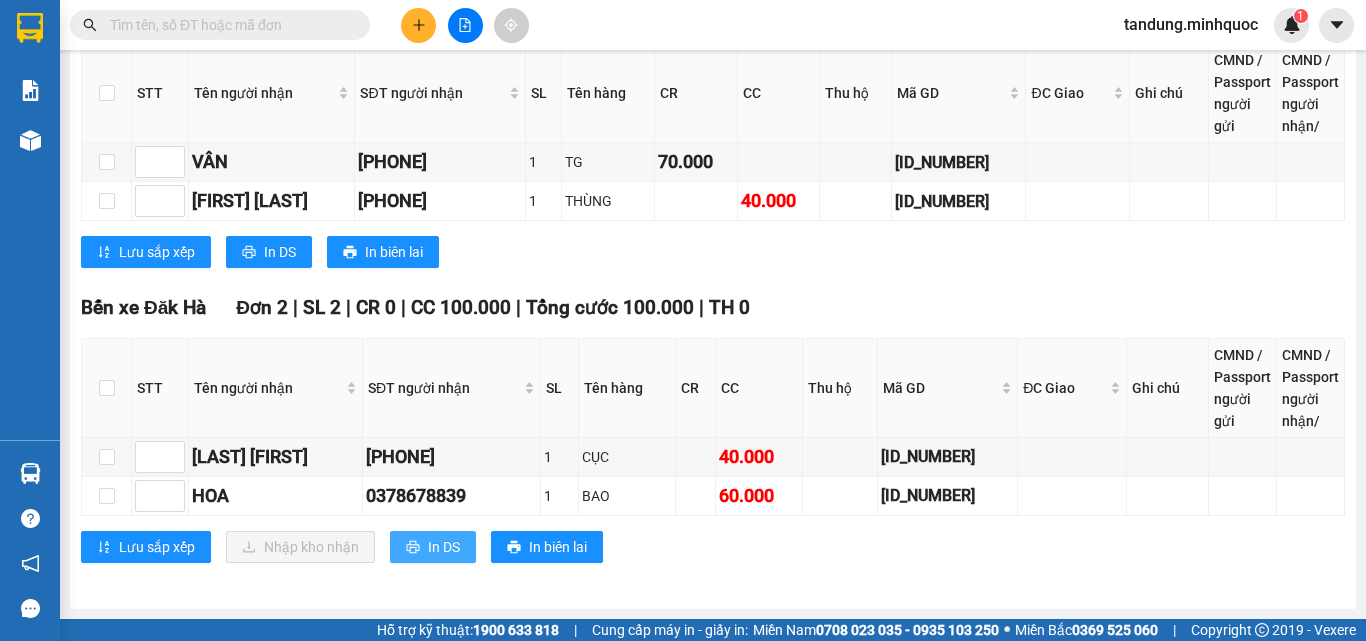 scroll, scrollTop: 0, scrollLeft: 0, axis: both 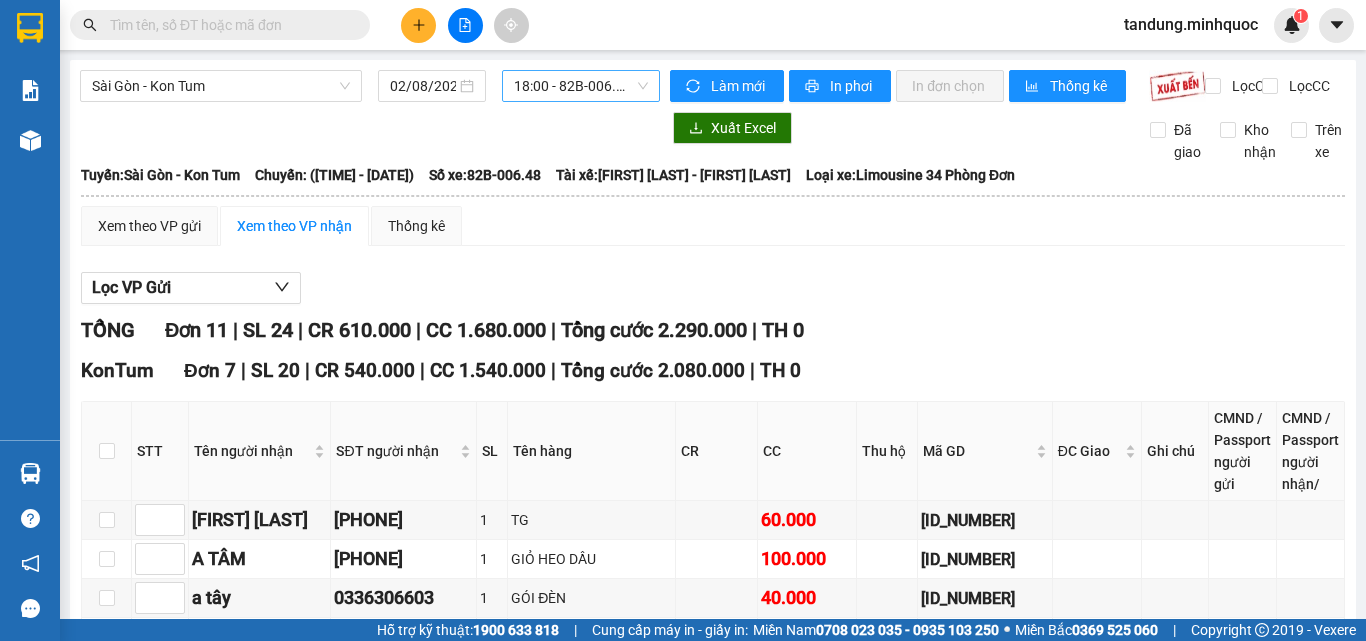 click on "18:00     - 82B-006.48" at bounding box center (581, 86) 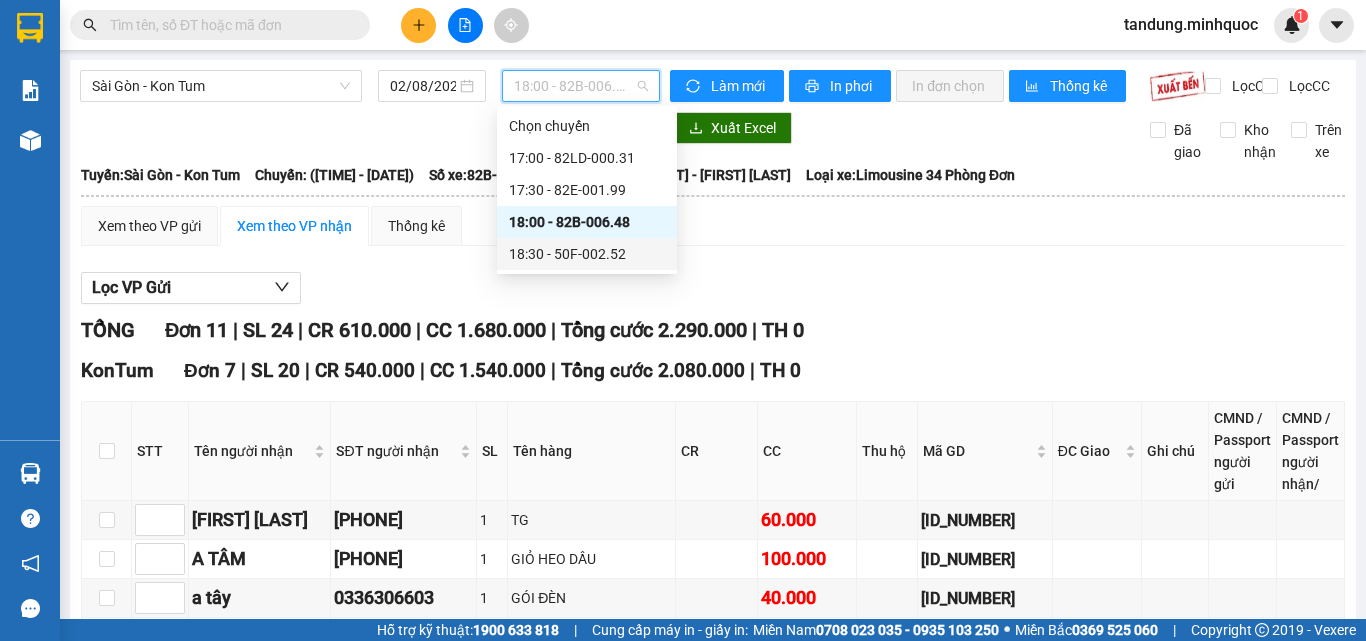 click on "18:30     - 50F-002.52" at bounding box center [587, 254] 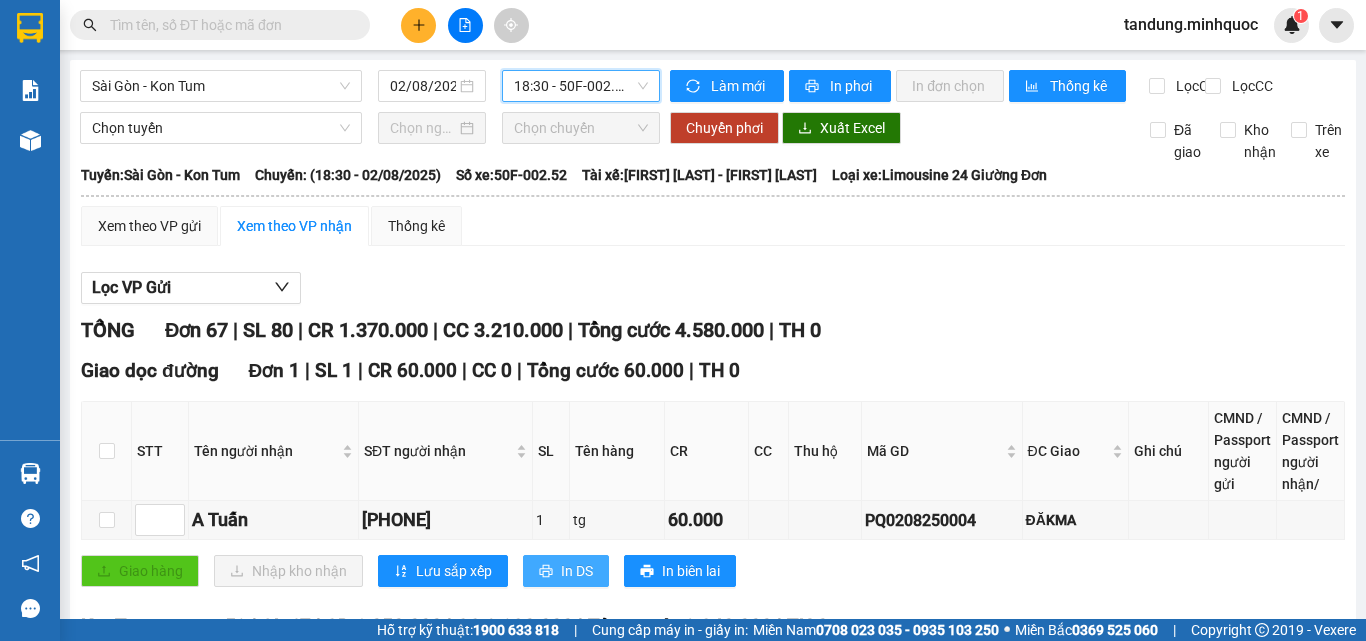 click on "In DS" at bounding box center (566, 571) 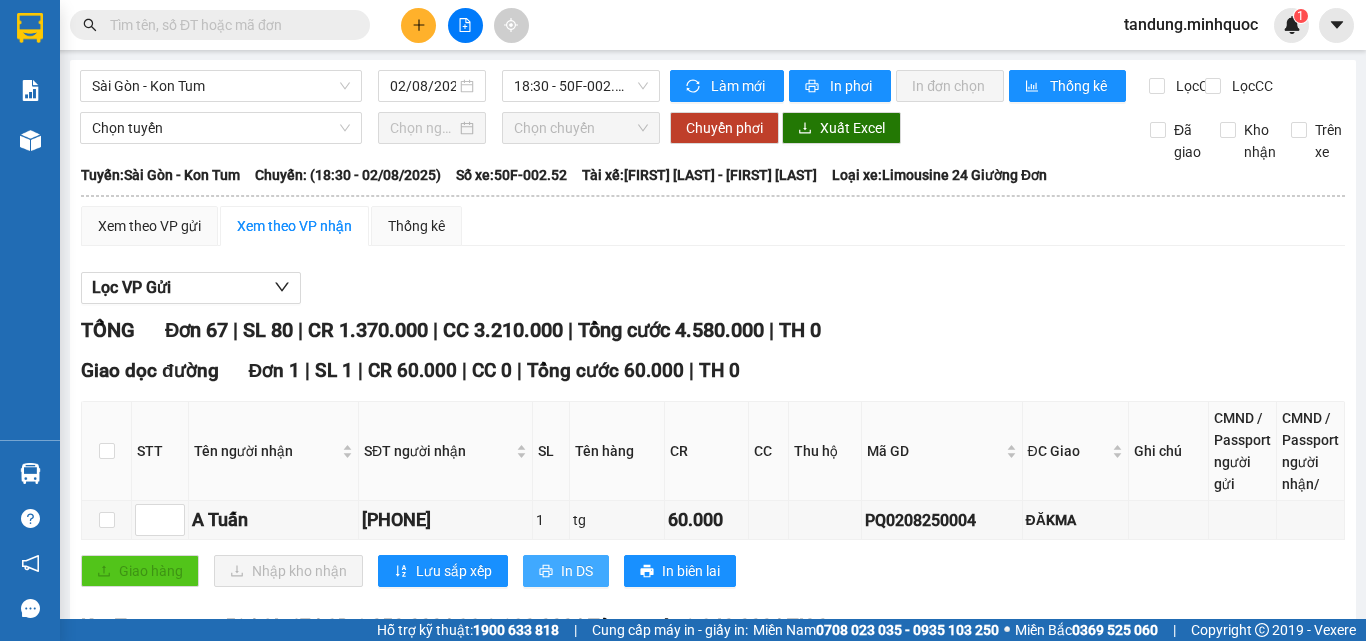 scroll, scrollTop: 0, scrollLeft: 0, axis: both 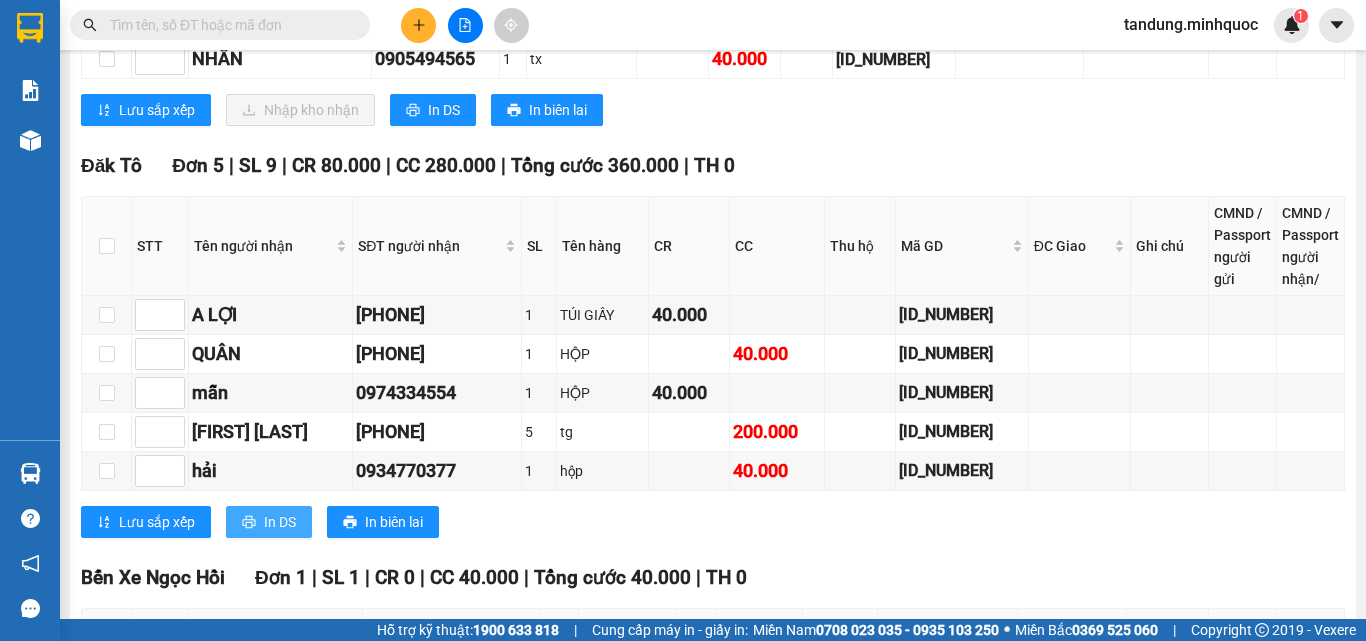 click on "In DS" at bounding box center (280, 522) 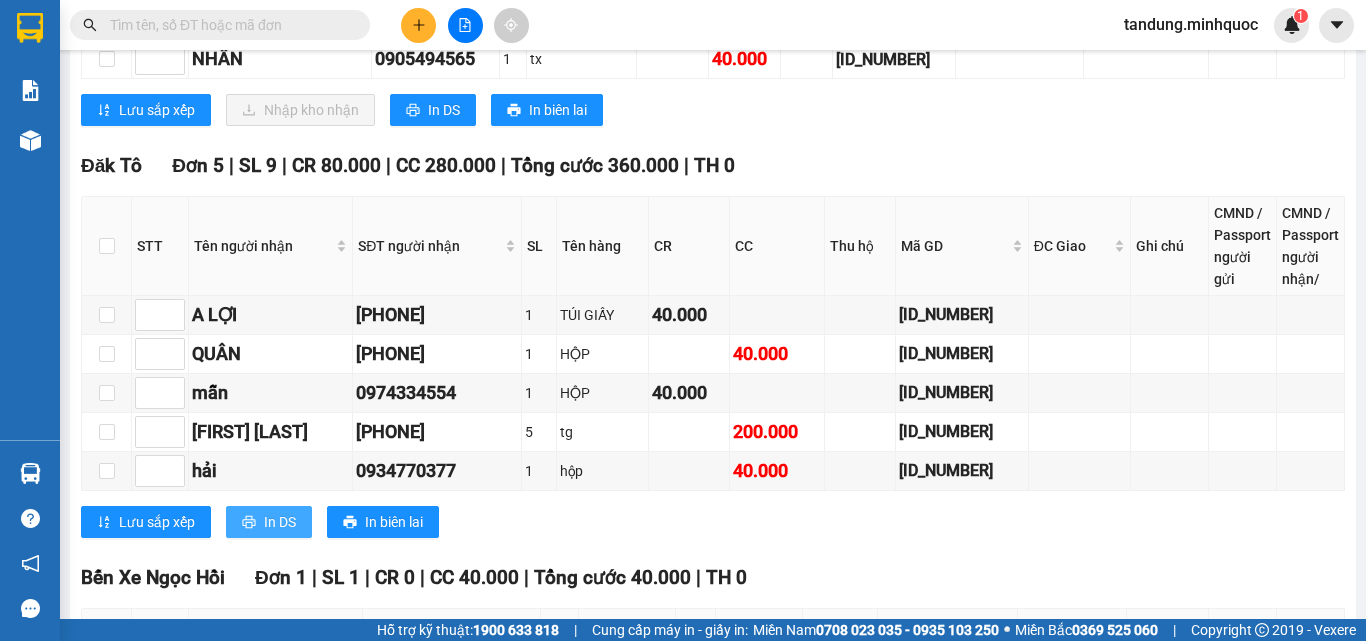 scroll, scrollTop: 0, scrollLeft: 0, axis: both 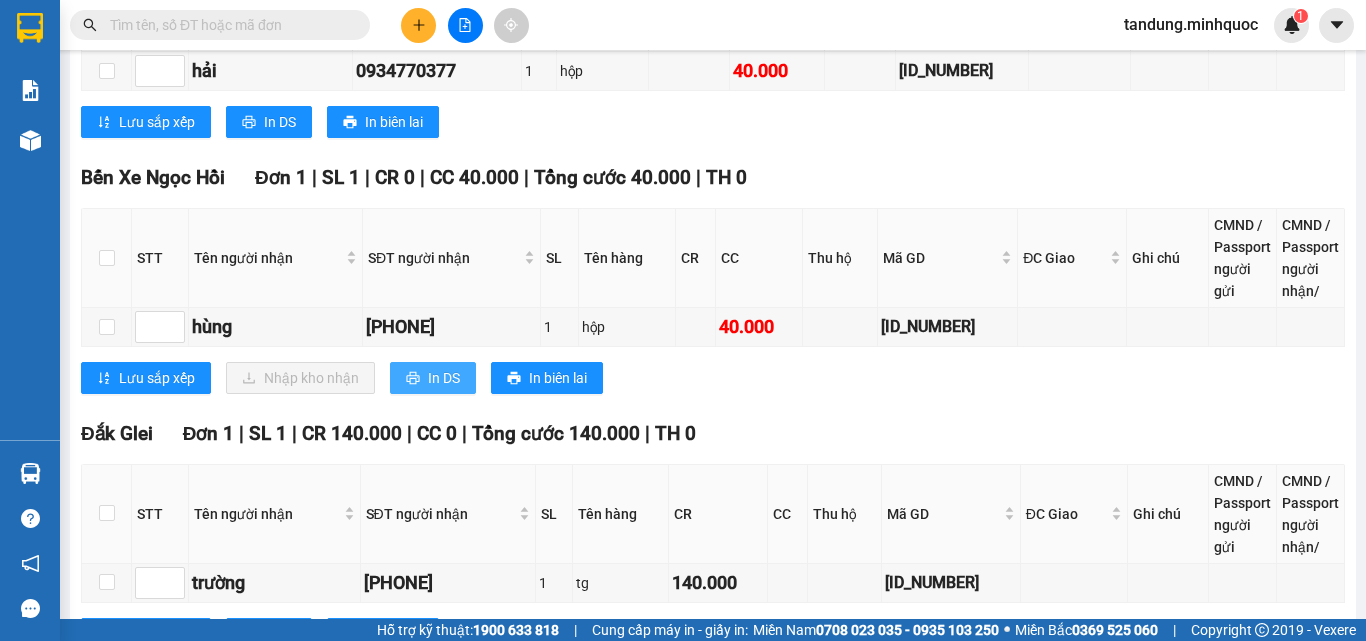 click on "In DS" at bounding box center [444, 378] 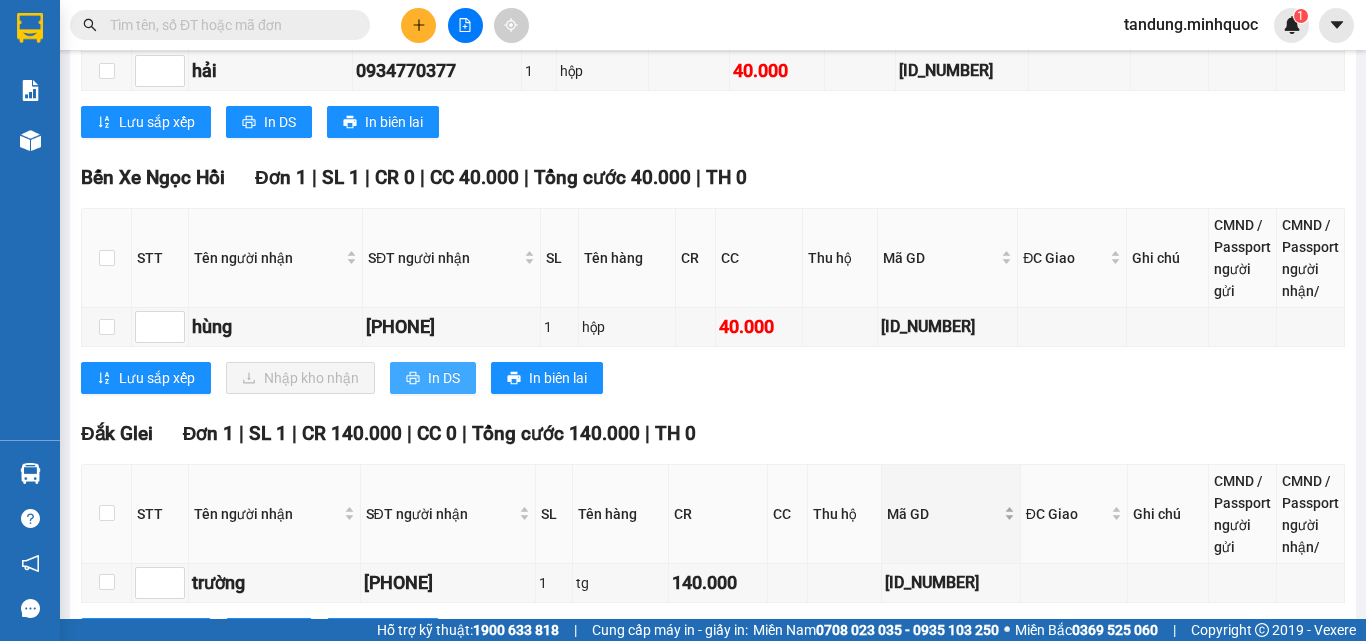 scroll, scrollTop: 0, scrollLeft: 0, axis: both 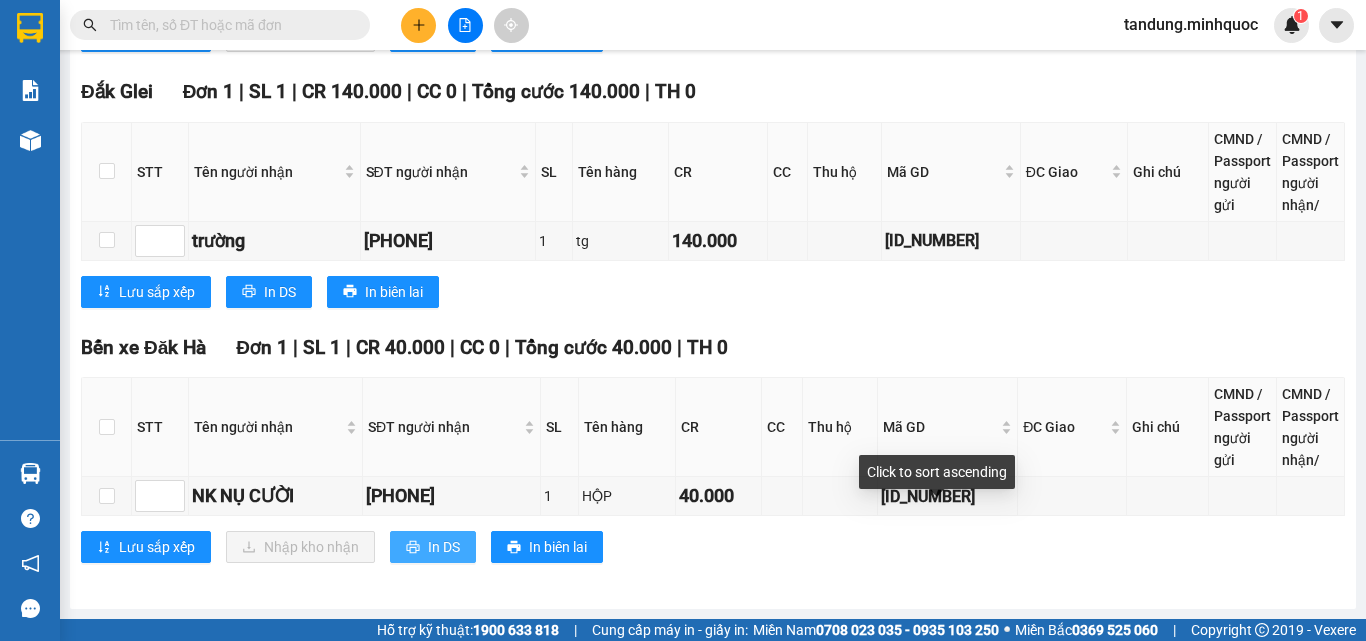 click on "In DS" at bounding box center [444, 547] 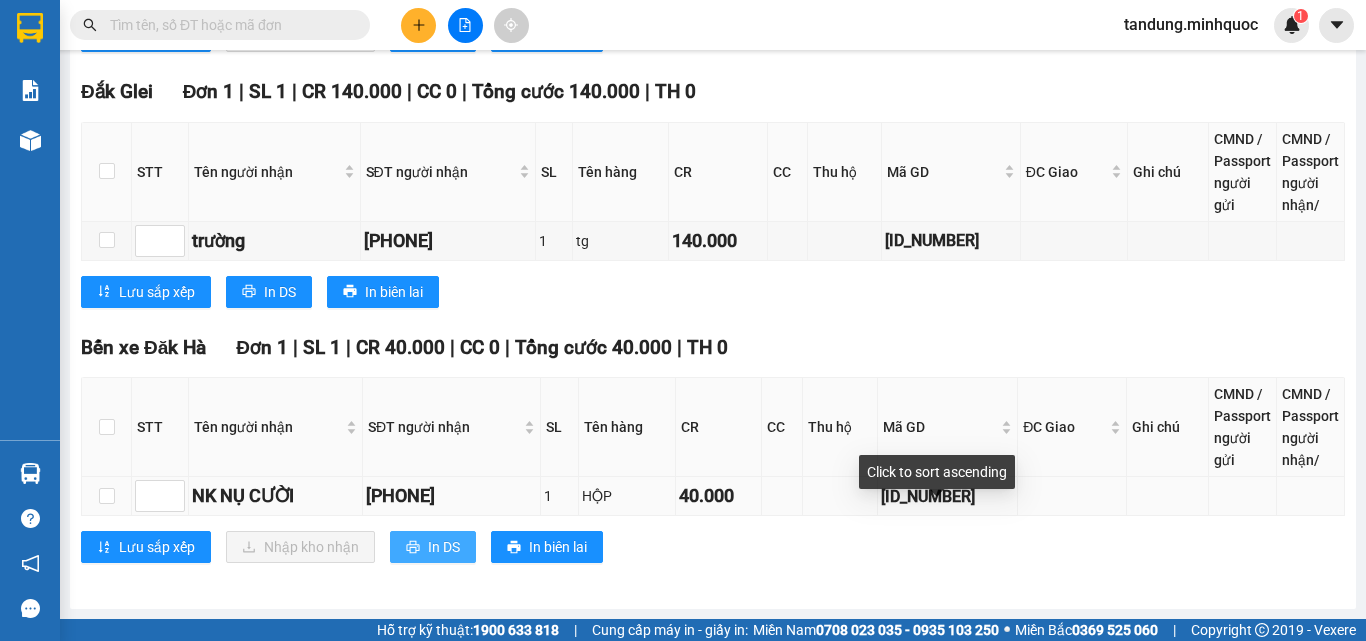 scroll, scrollTop: 0, scrollLeft: 0, axis: both 